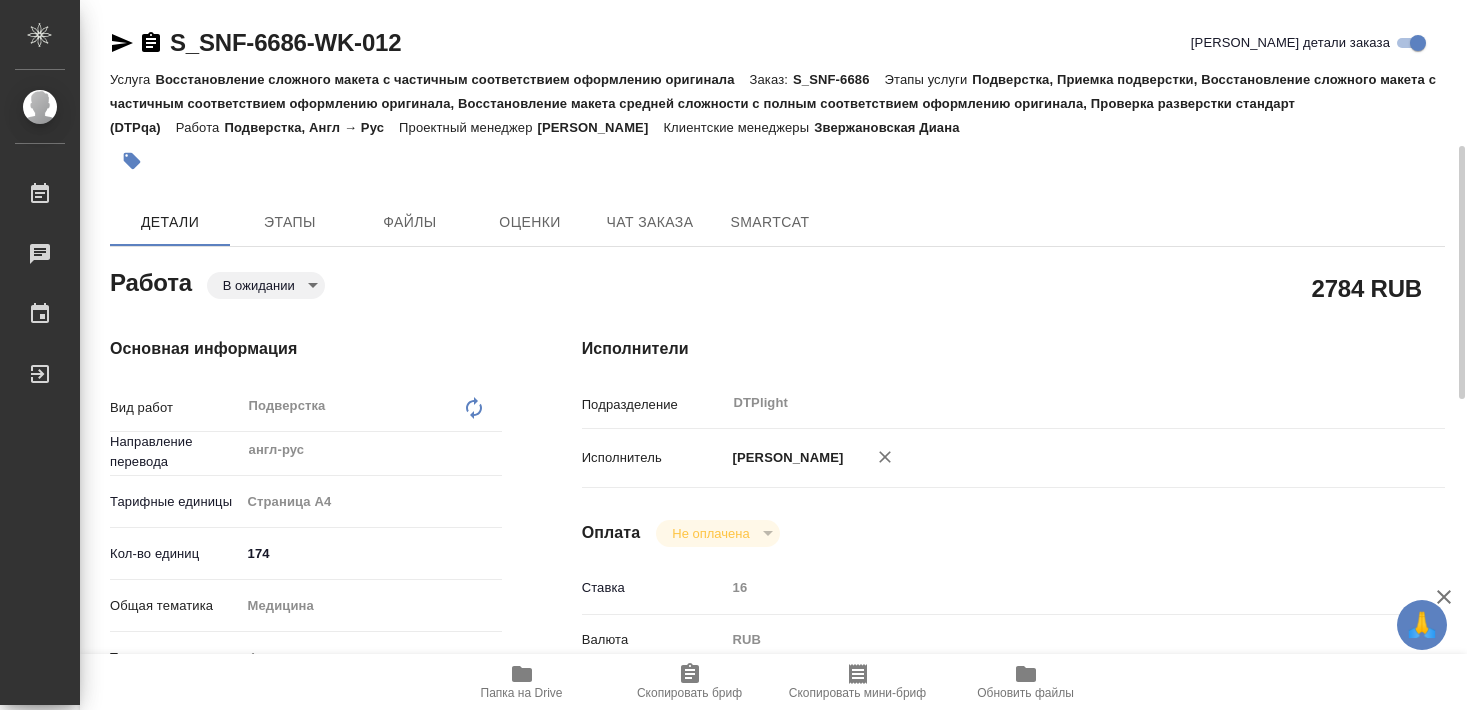scroll, scrollTop: 0, scrollLeft: 0, axis: both 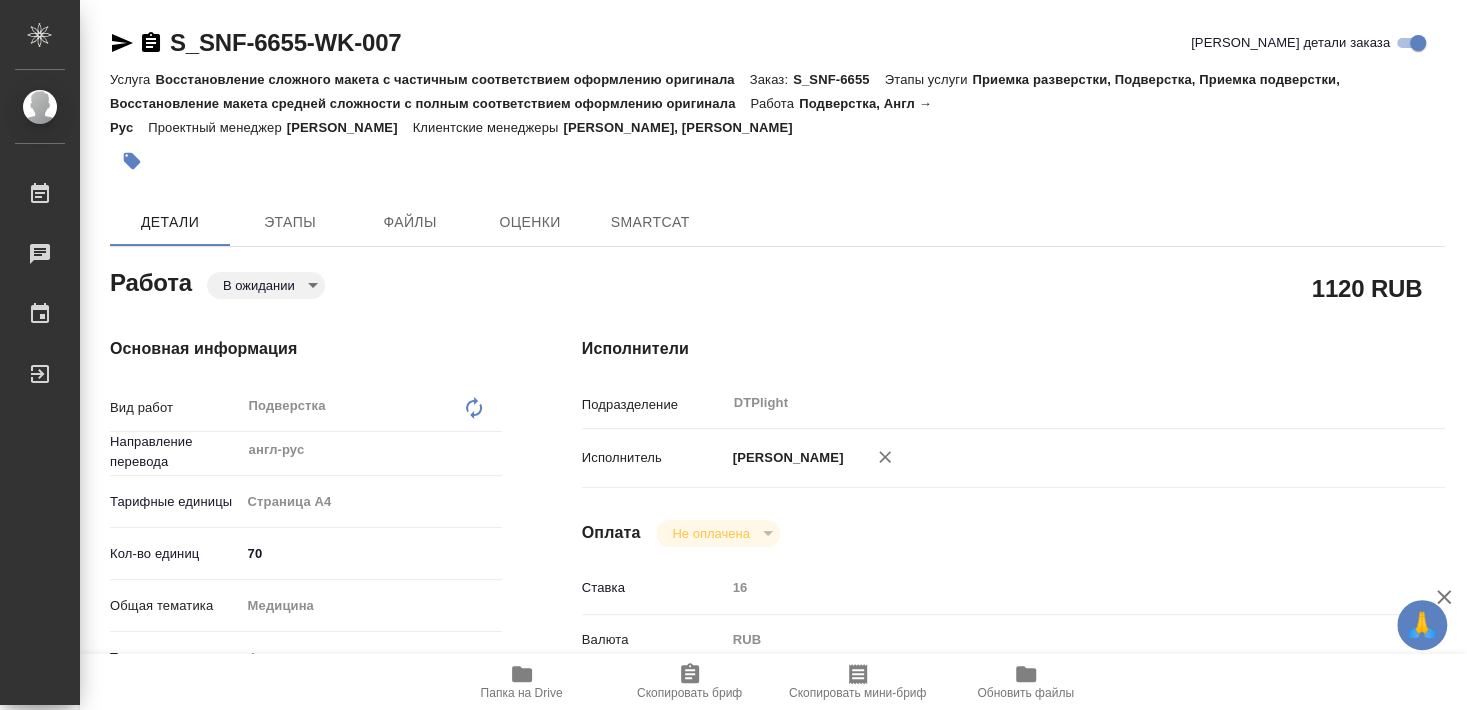 type on "x" 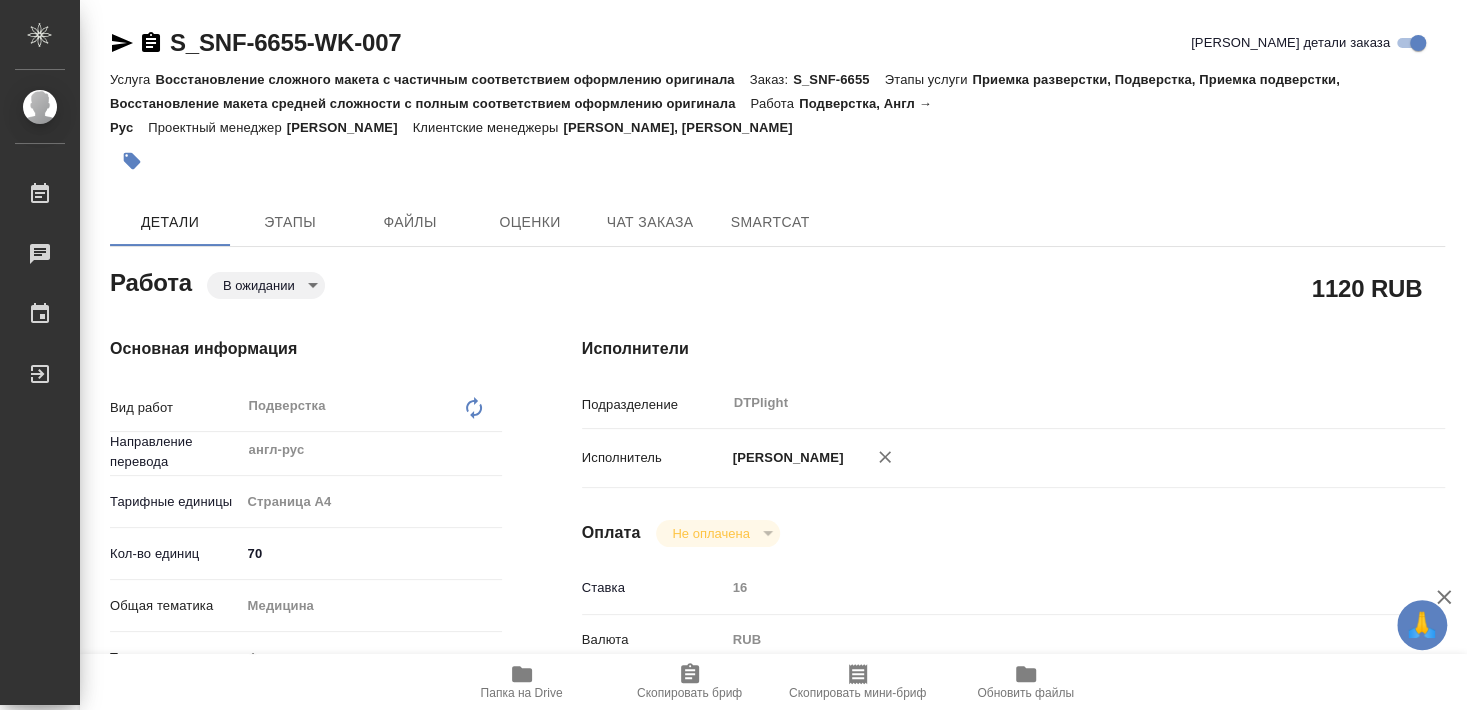 type on "x" 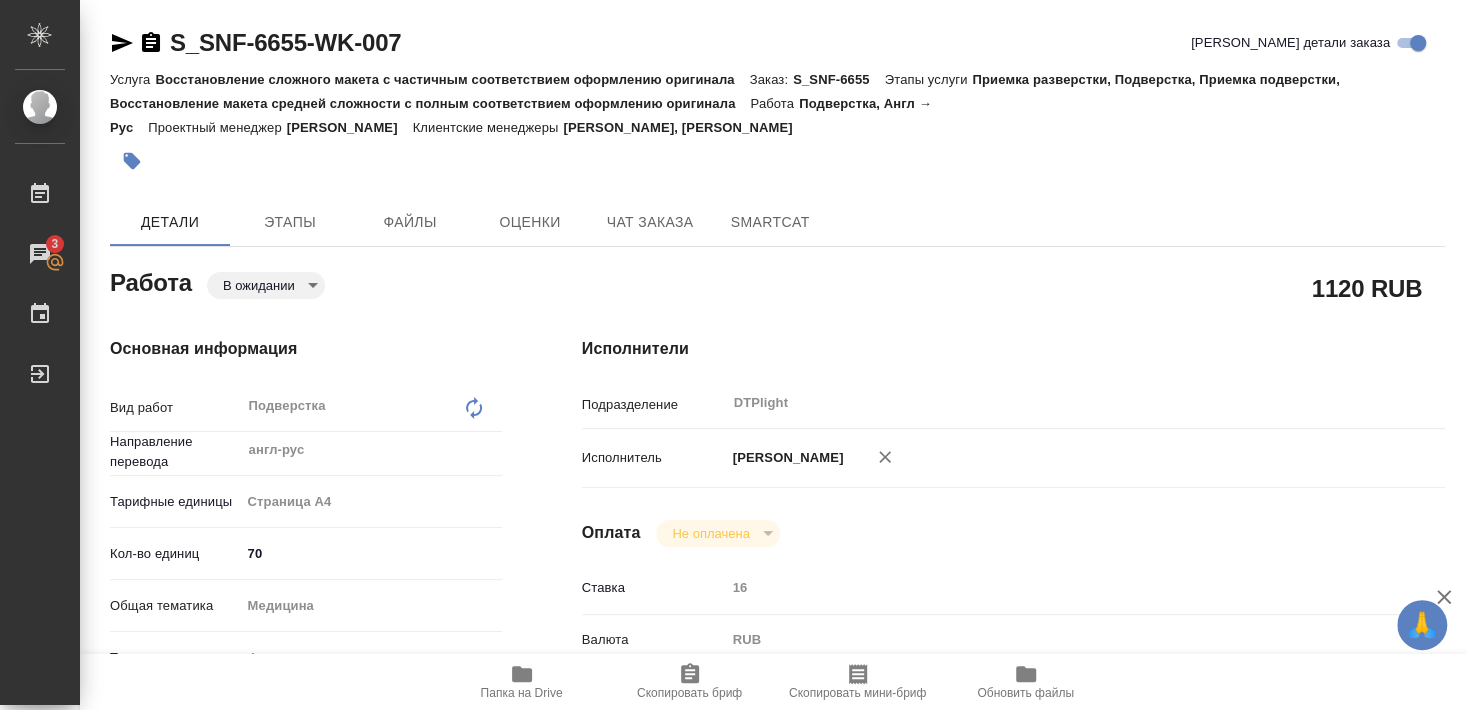 type on "x" 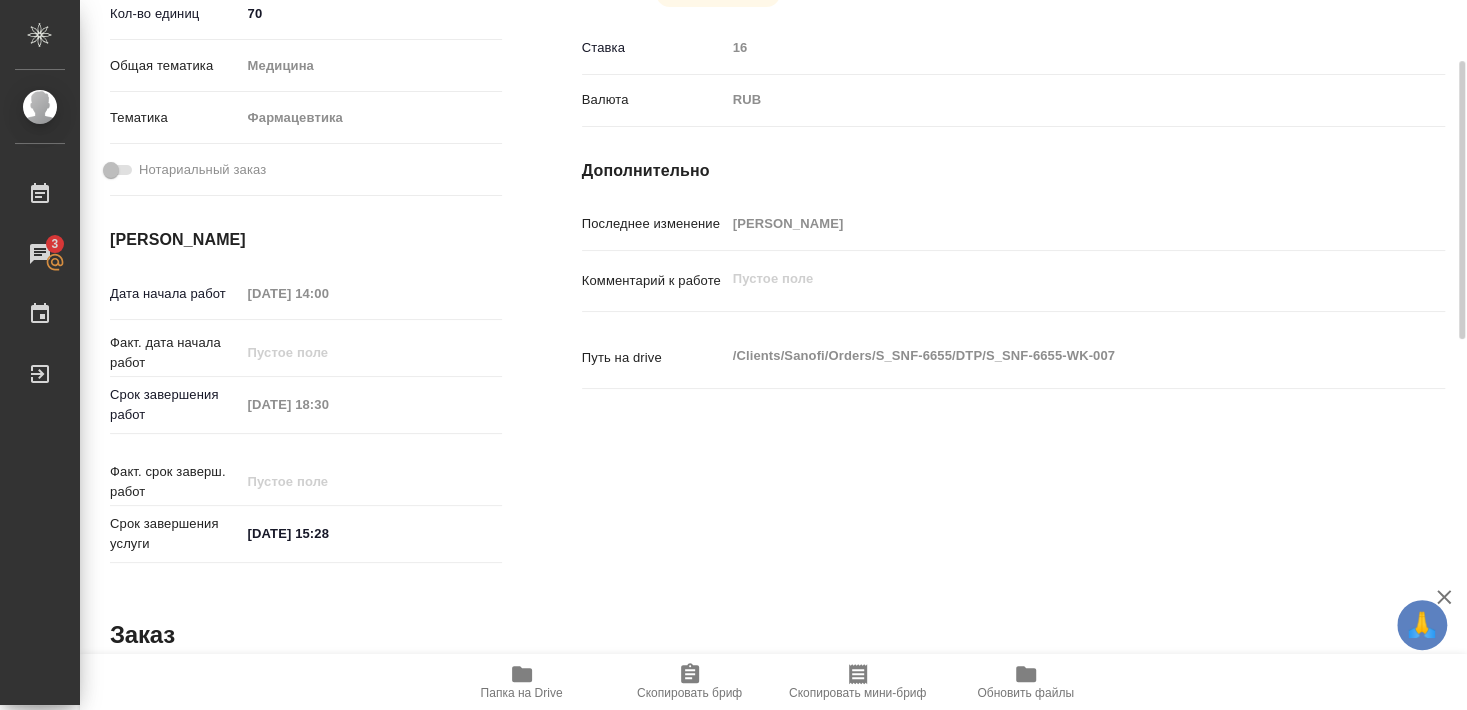 scroll, scrollTop: 216, scrollLeft: 0, axis: vertical 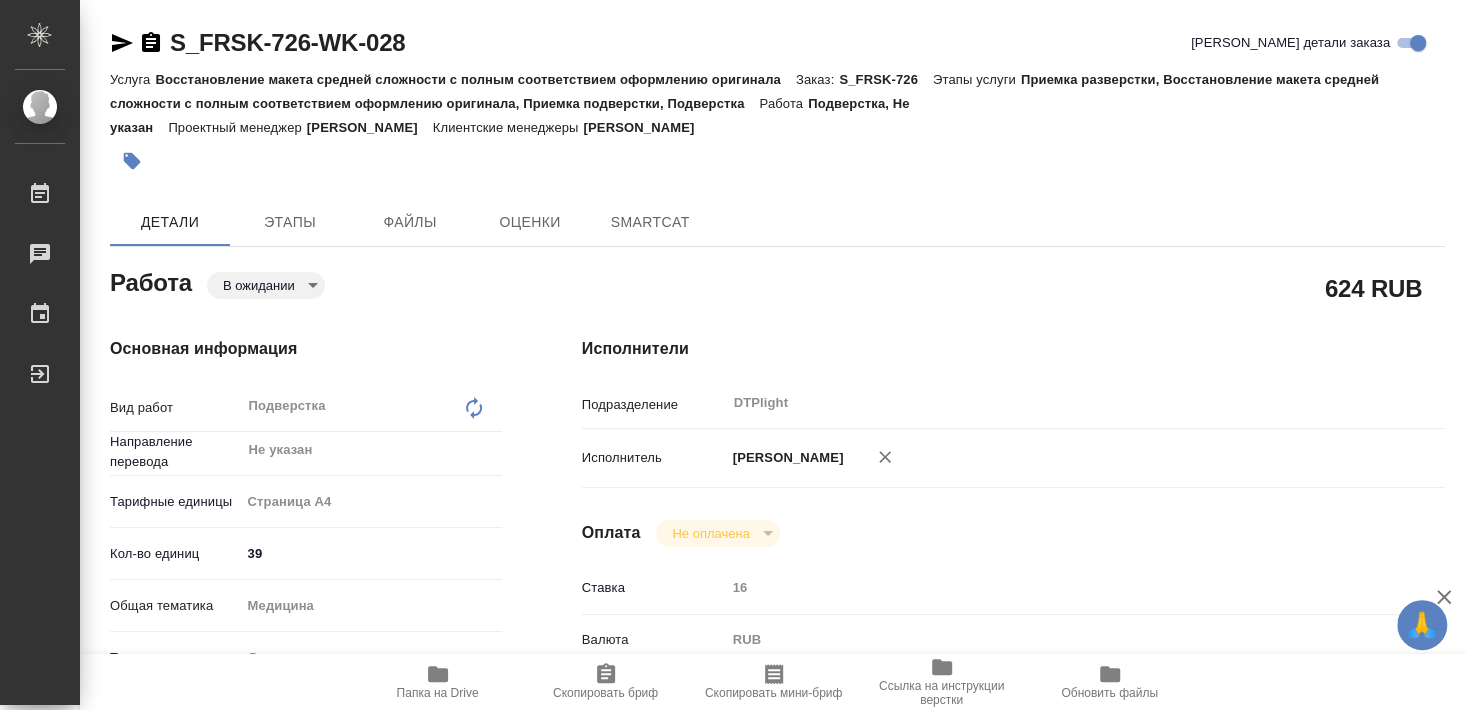 type on "x" 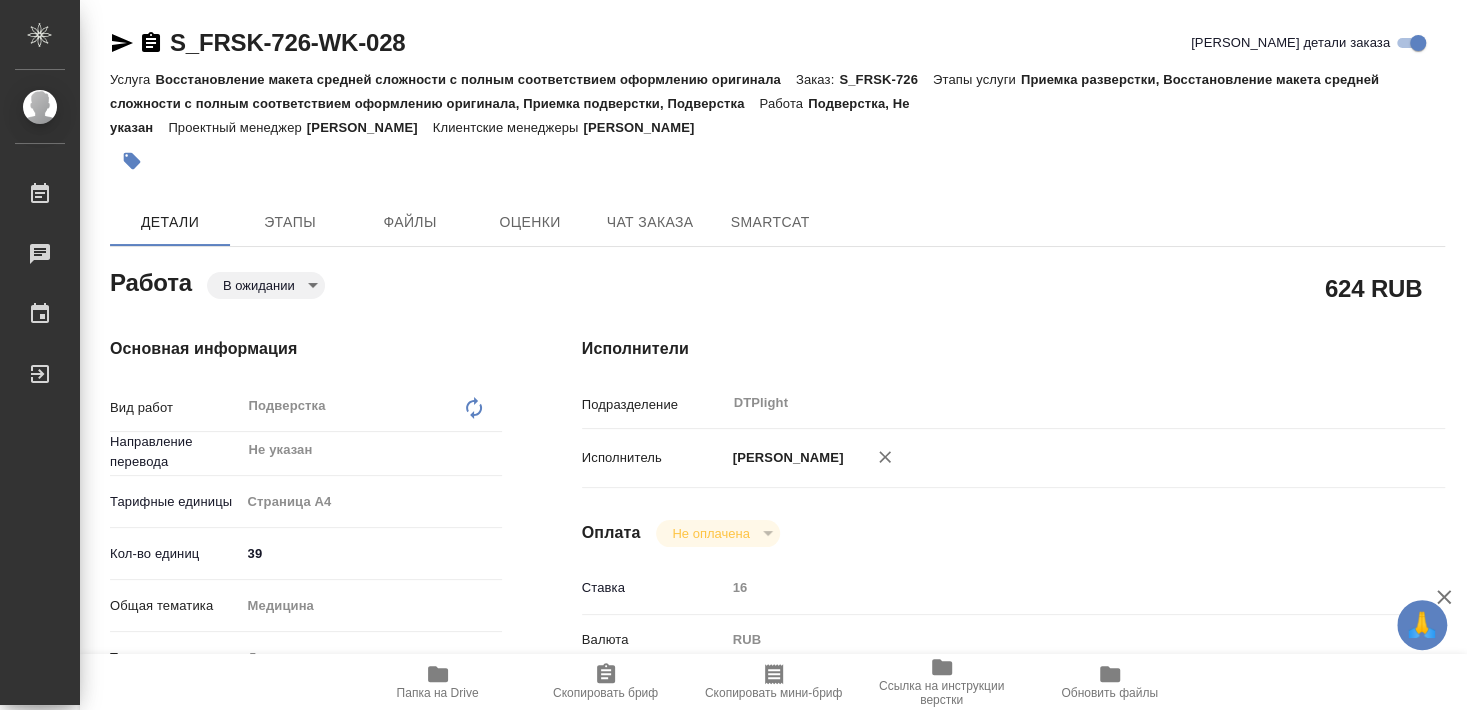 type on "x" 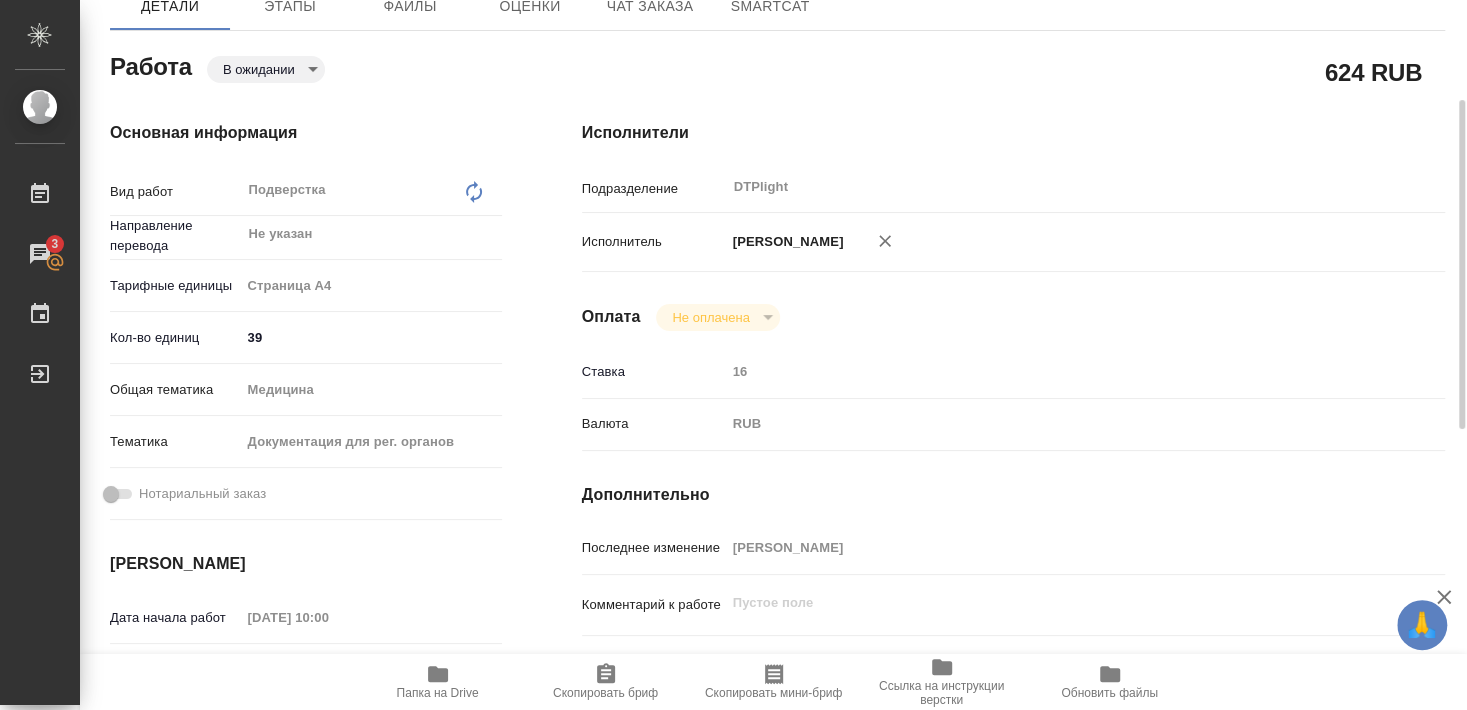 scroll, scrollTop: 108, scrollLeft: 0, axis: vertical 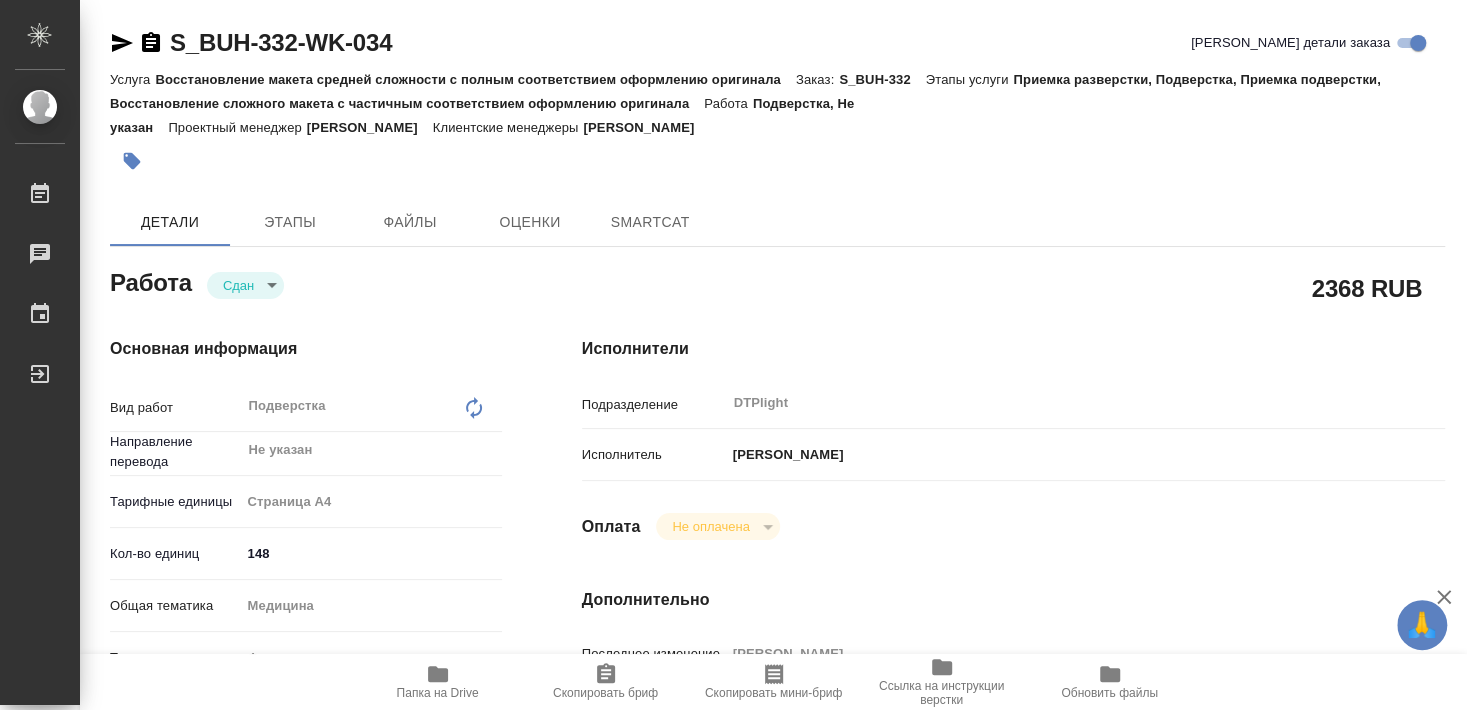 type on "x" 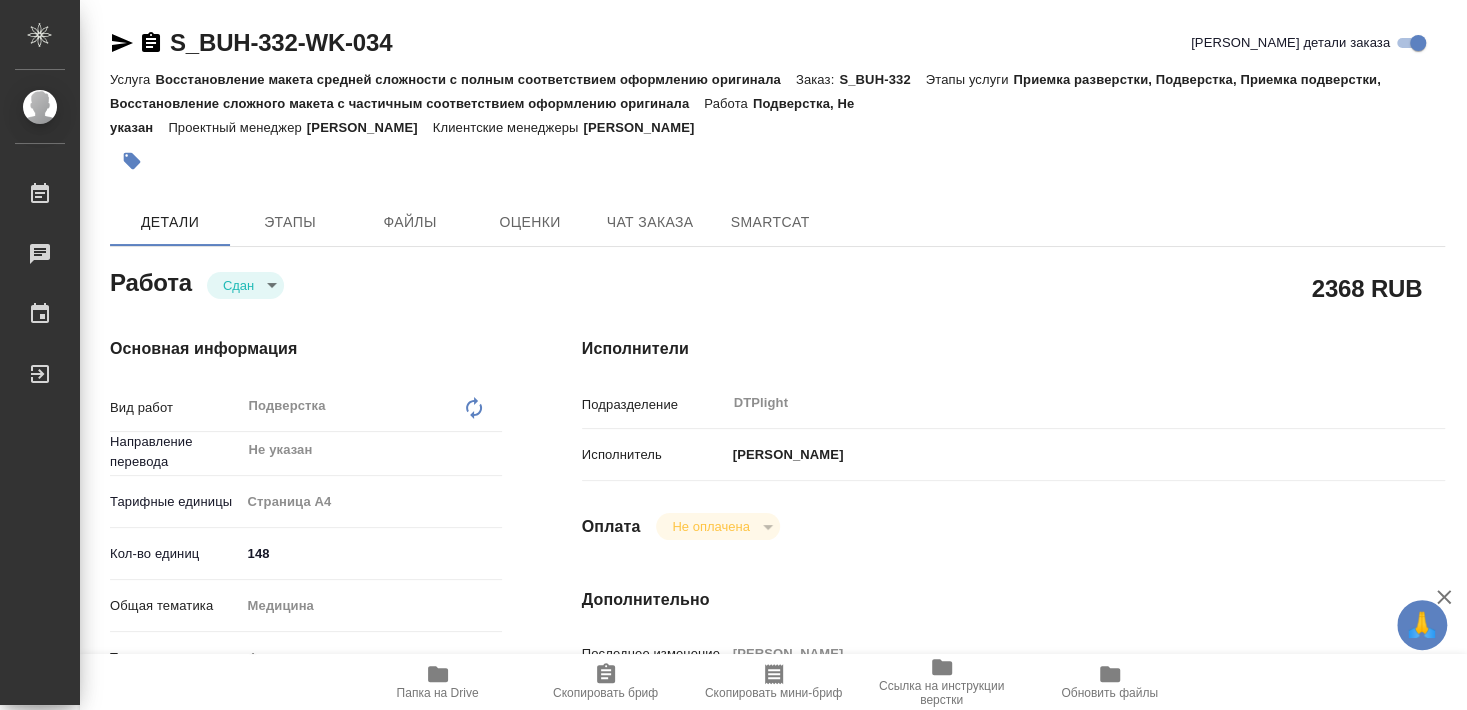 type on "x" 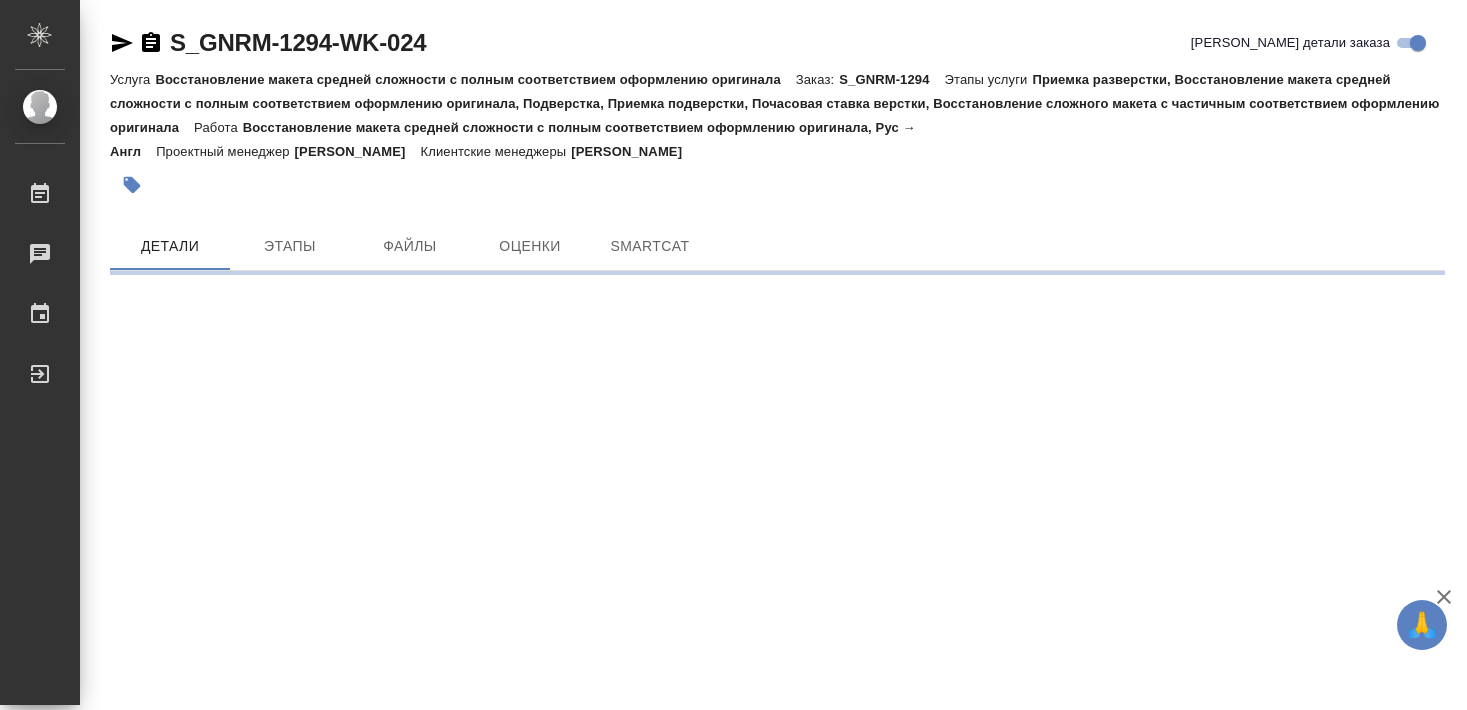 scroll, scrollTop: 0, scrollLeft: 0, axis: both 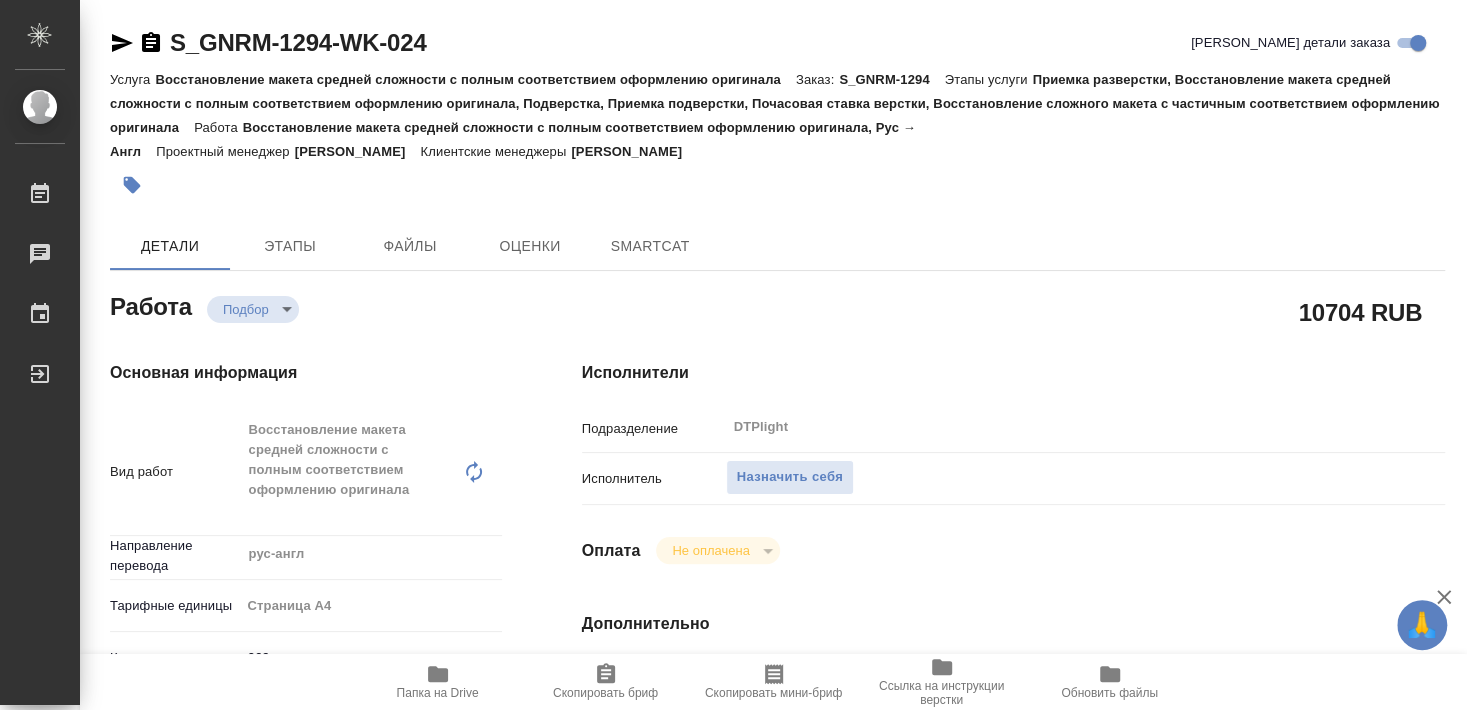 type on "x" 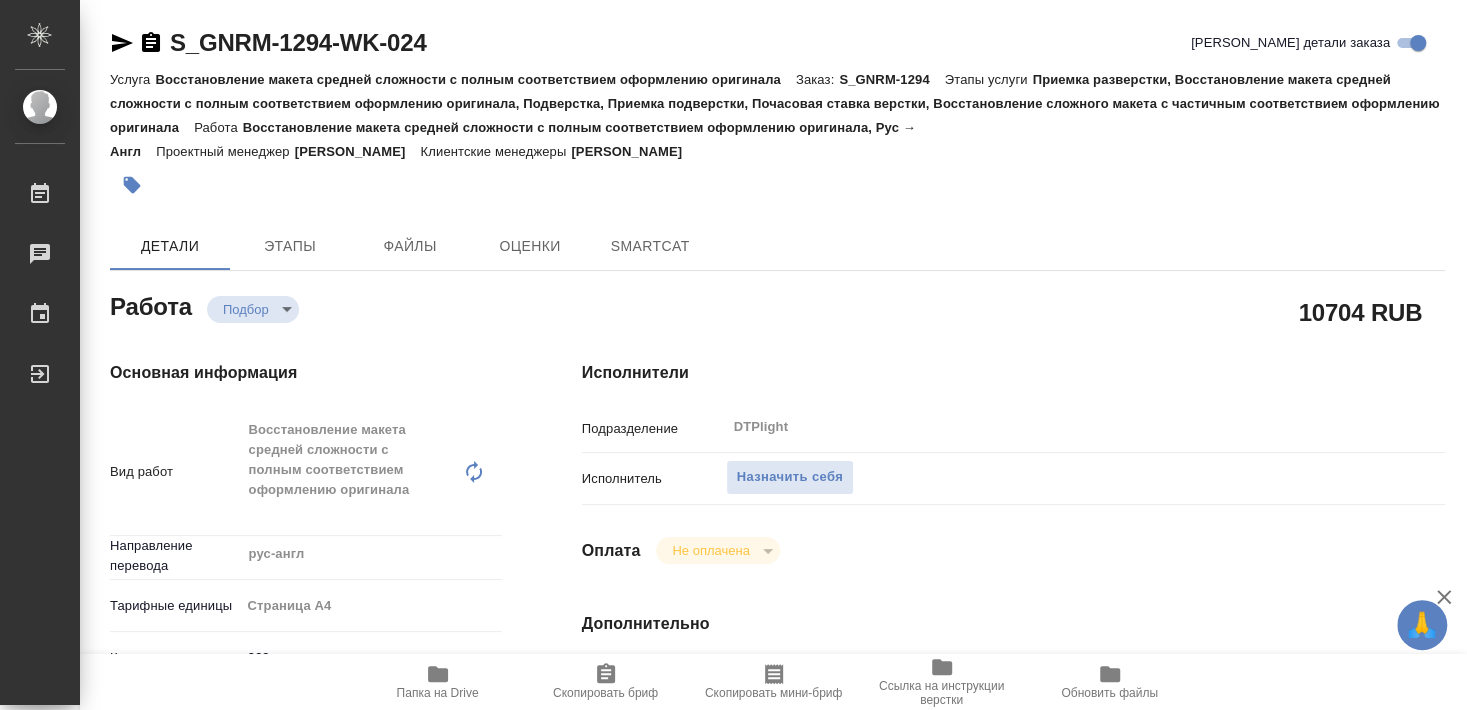 type on "x" 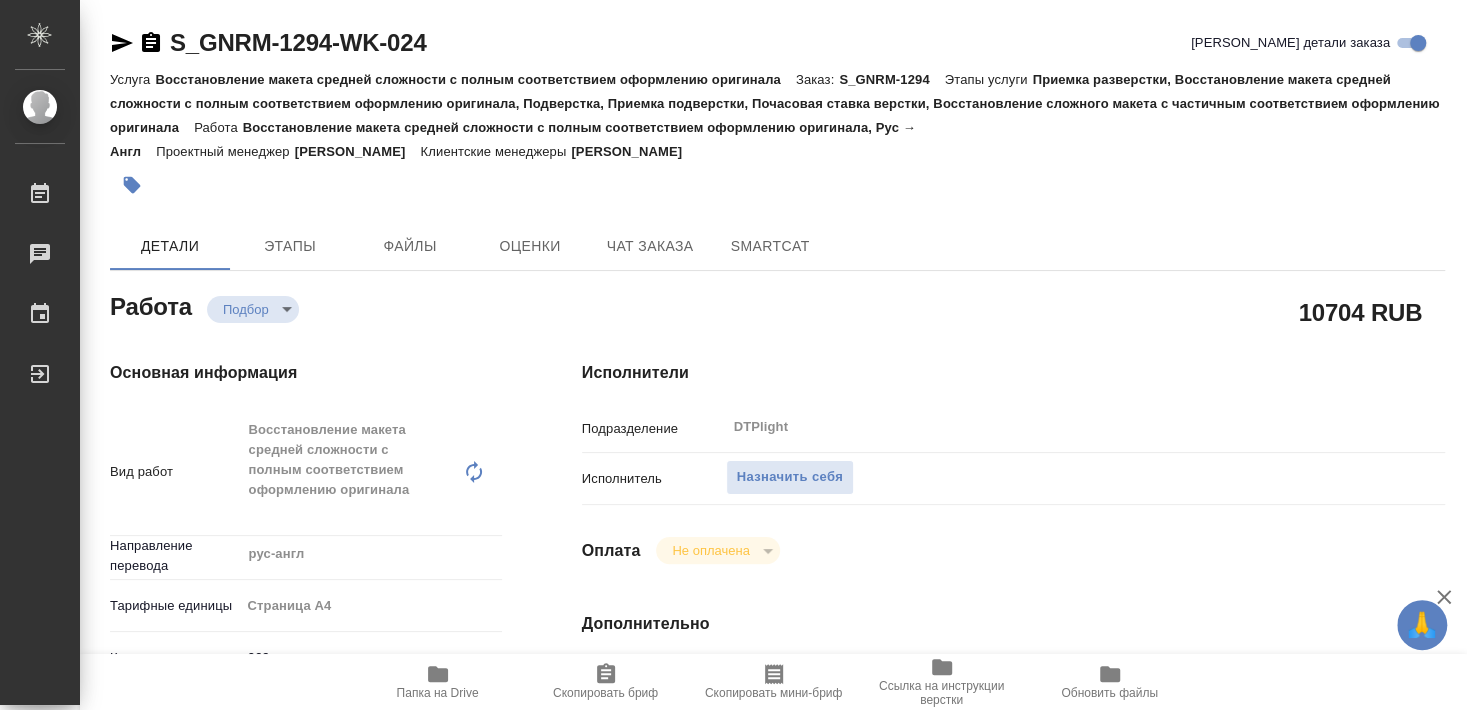 type on "x" 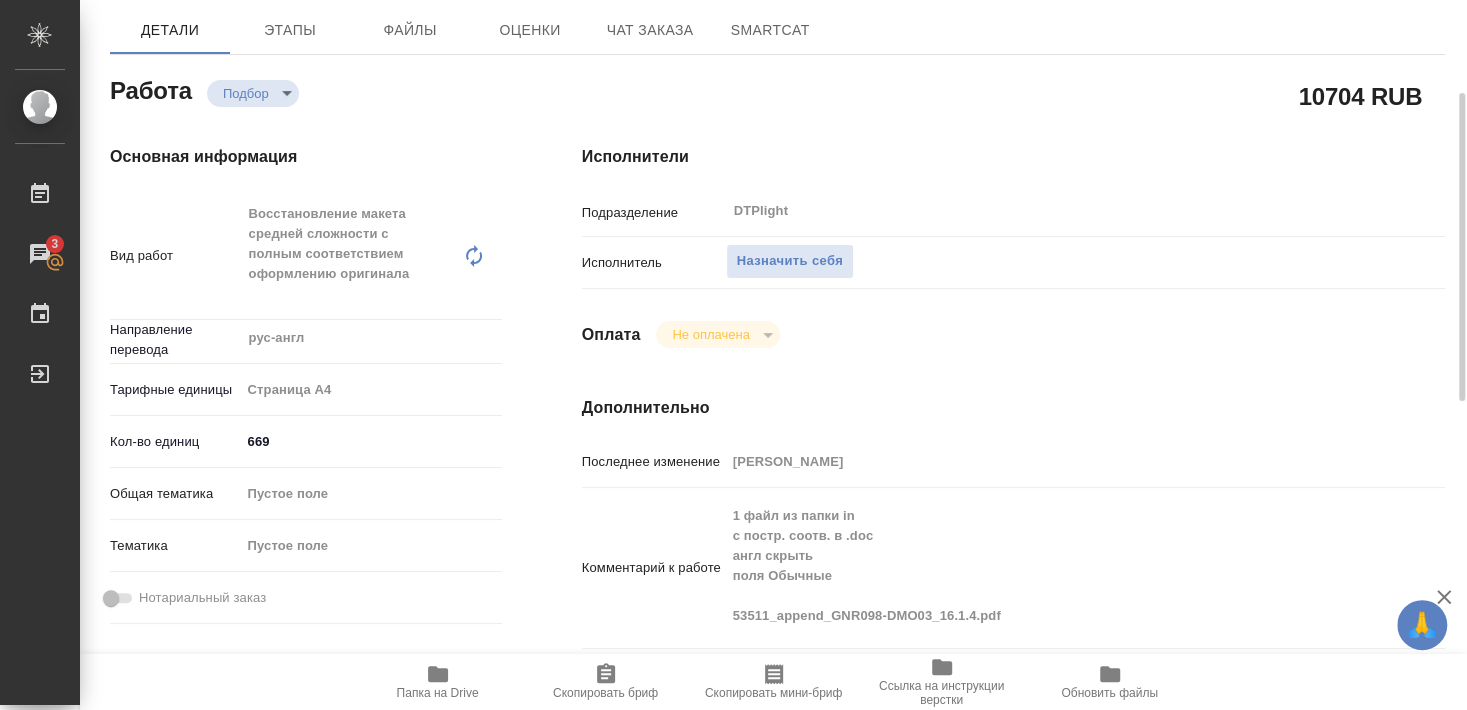 scroll, scrollTop: 324, scrollLeft: 0, axis: vertical 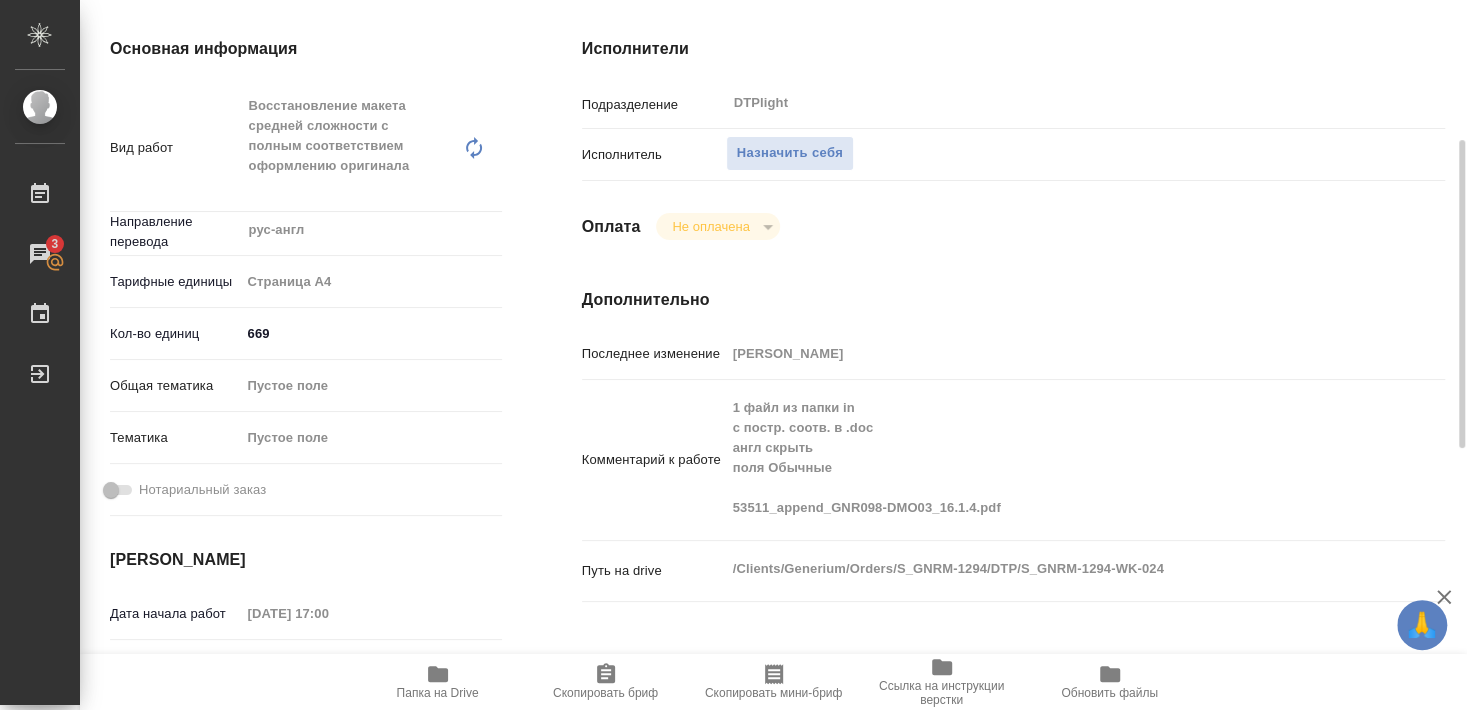 type on "x" 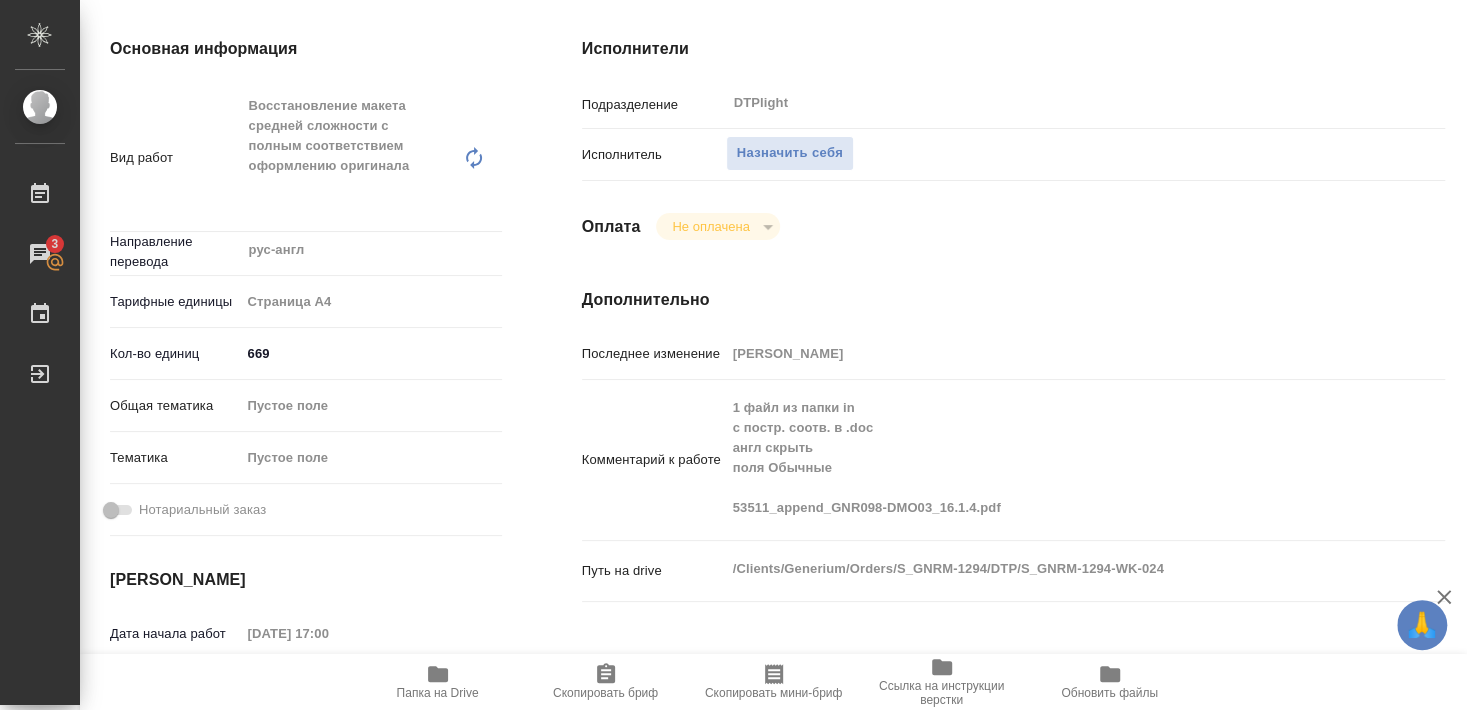 scroll, scrollTop: 432, scrollLeft: 0, axis: vertical 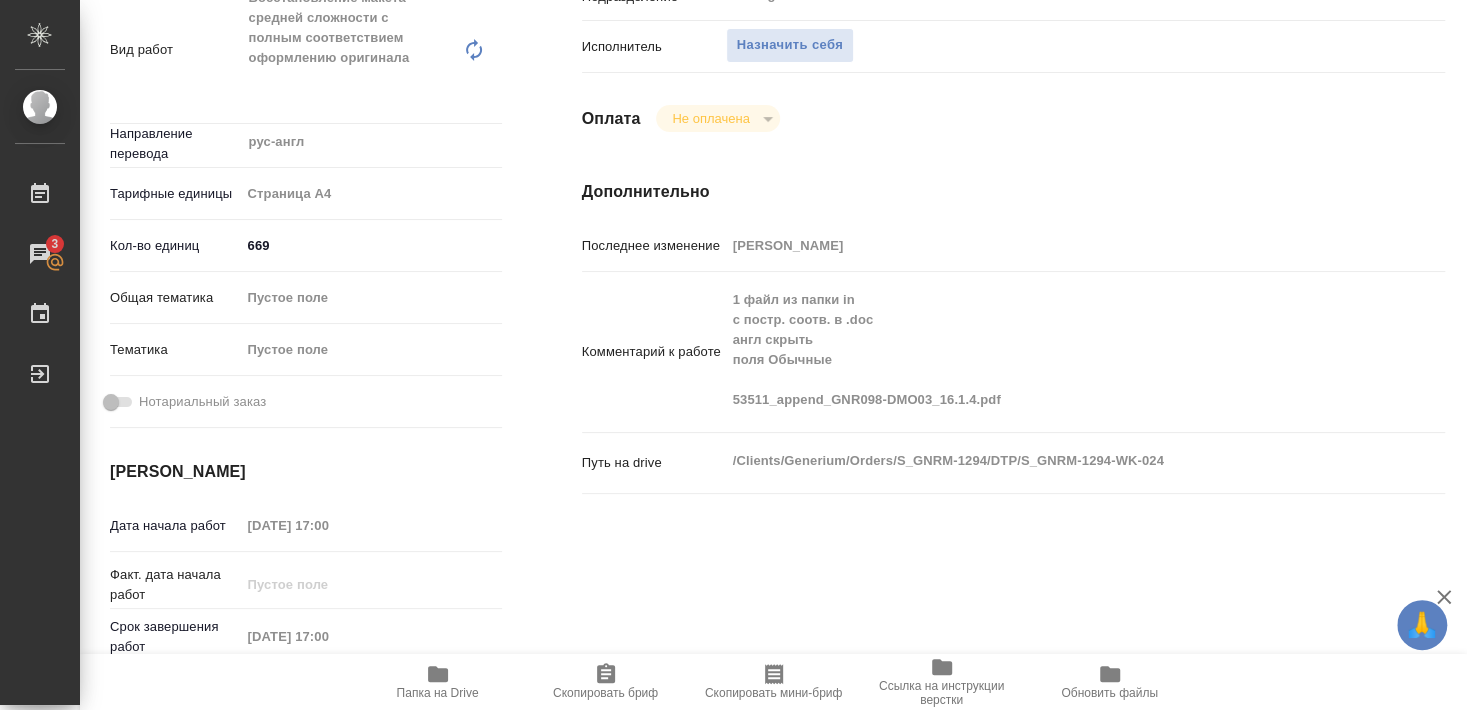 type on "x" 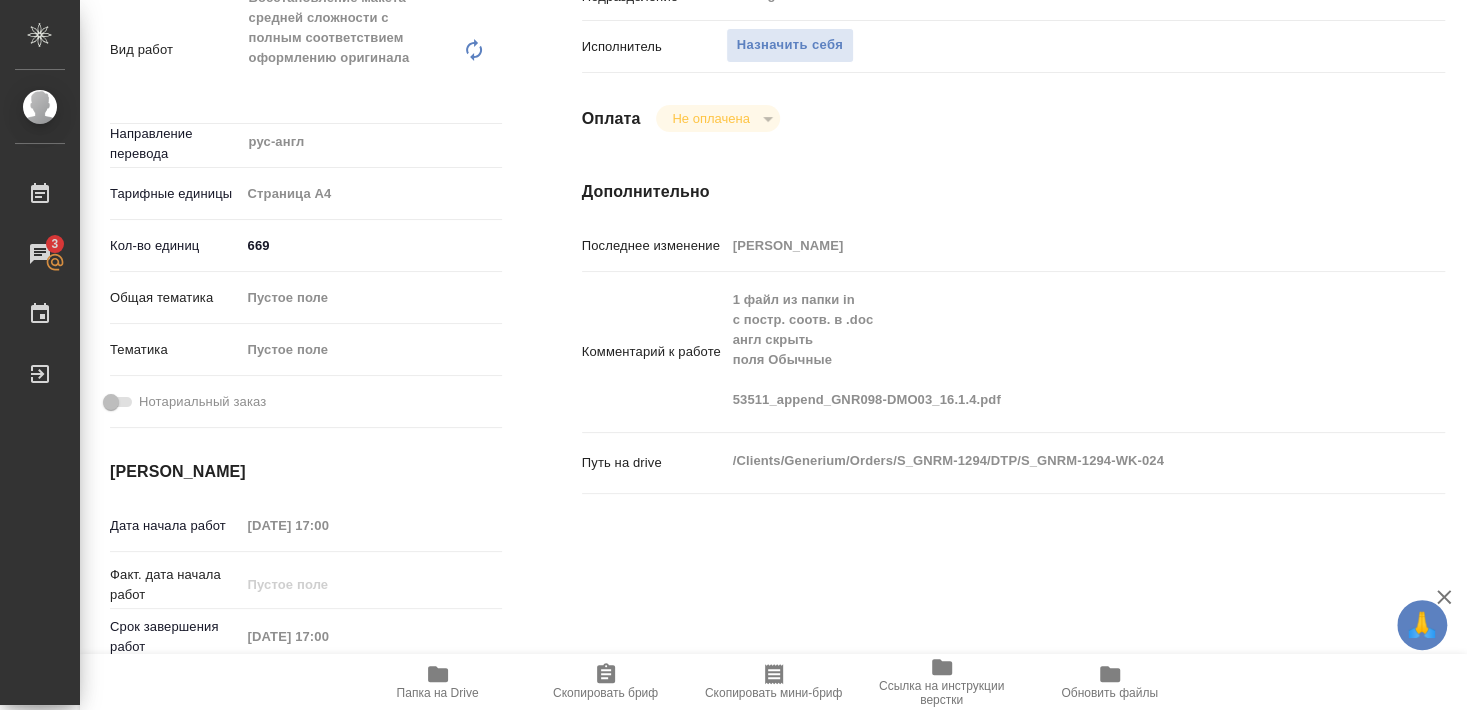 type on "x" 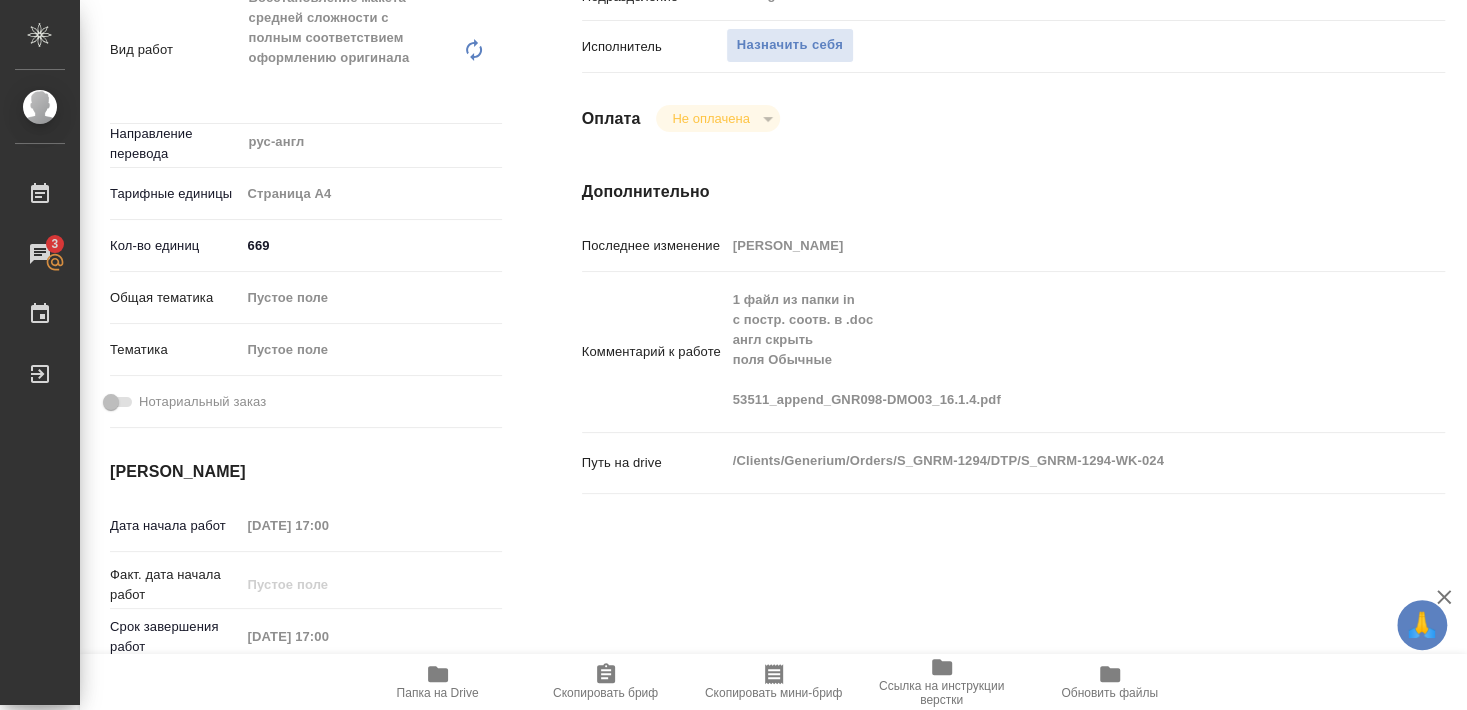 scroll, scrollTop: 216, scrollLeft: 0, axis: vertical 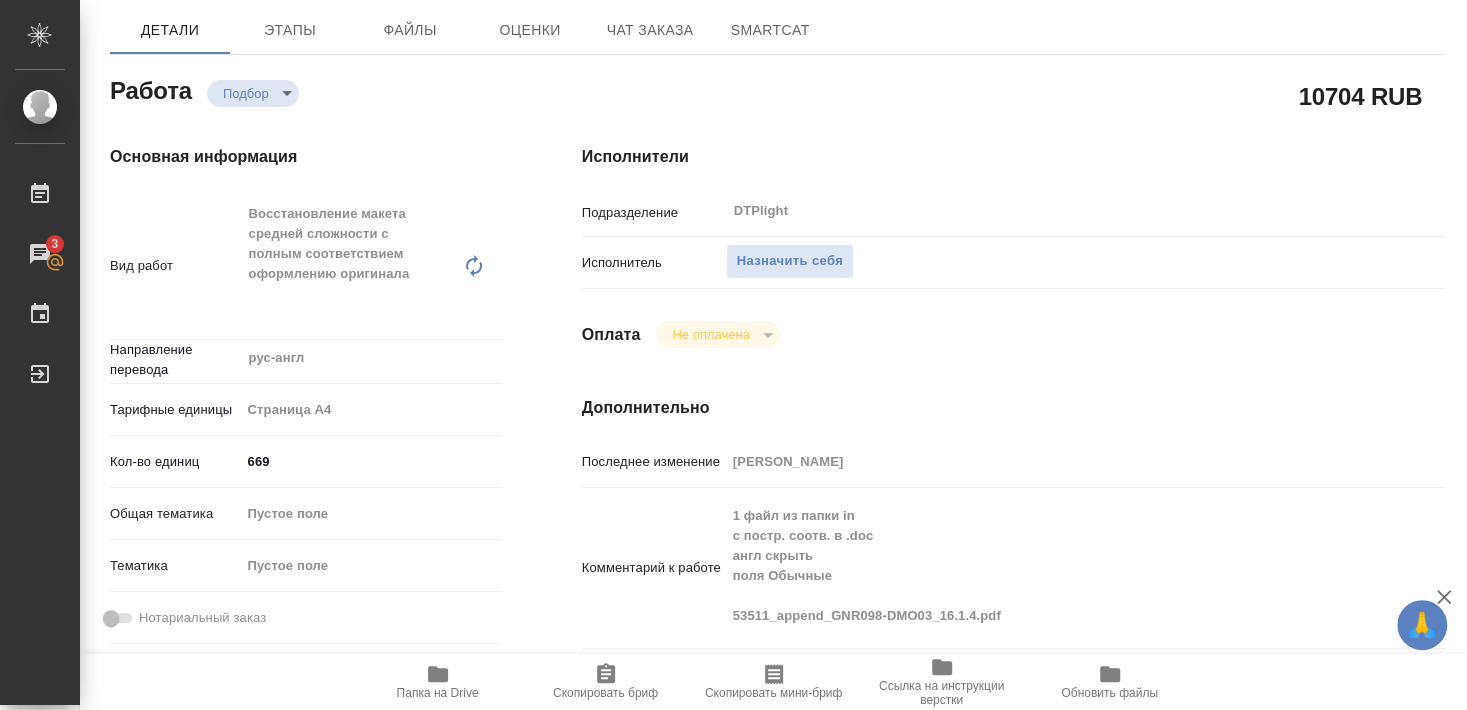 type on "x" 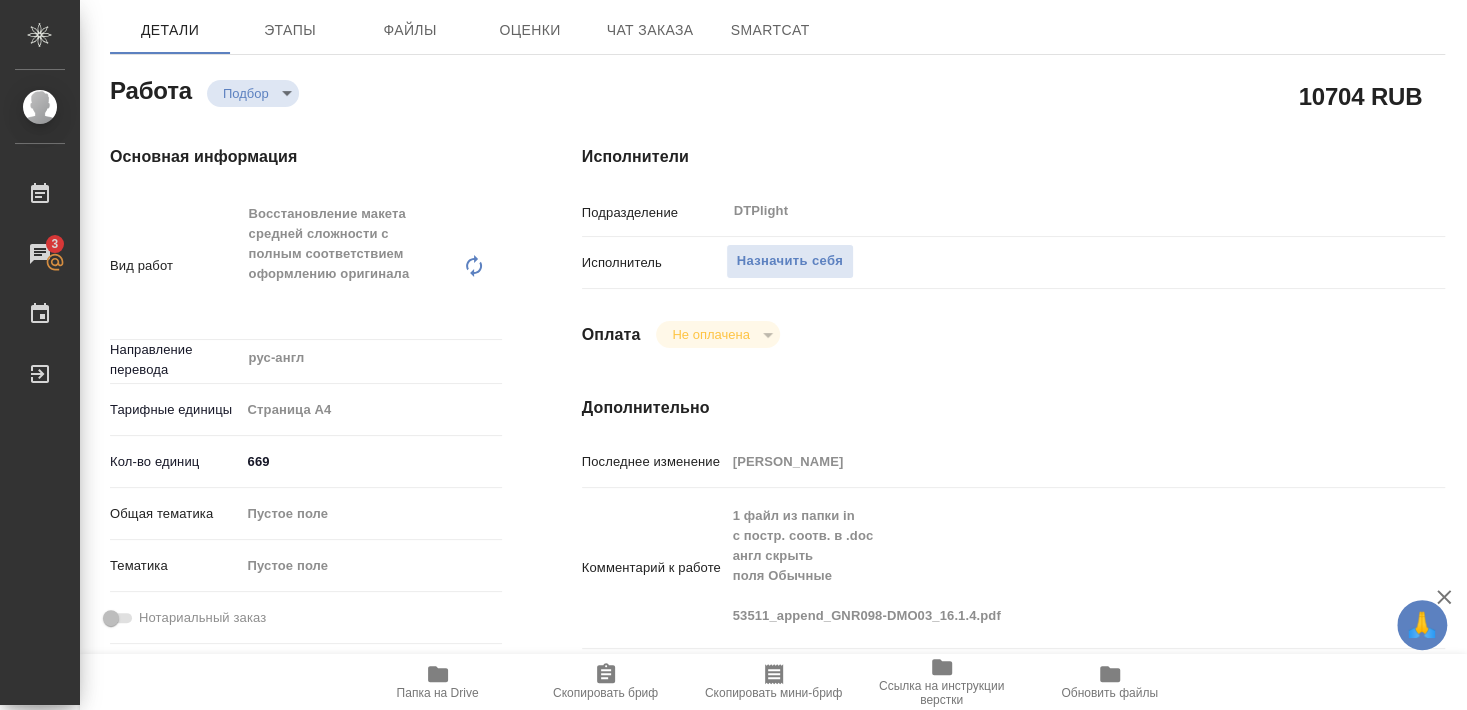 type on "x" 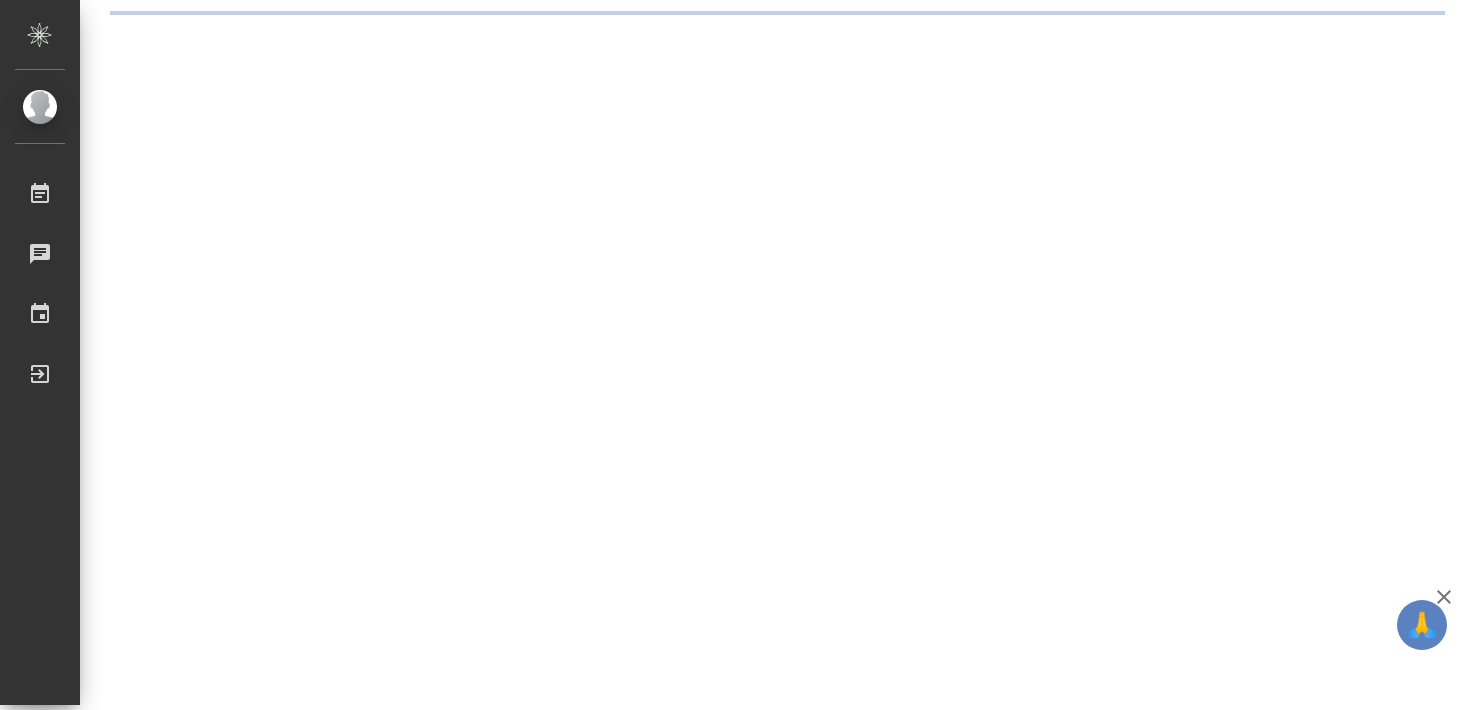 scroll, scrollTop: 0, scrollLeft: 0, axis: both 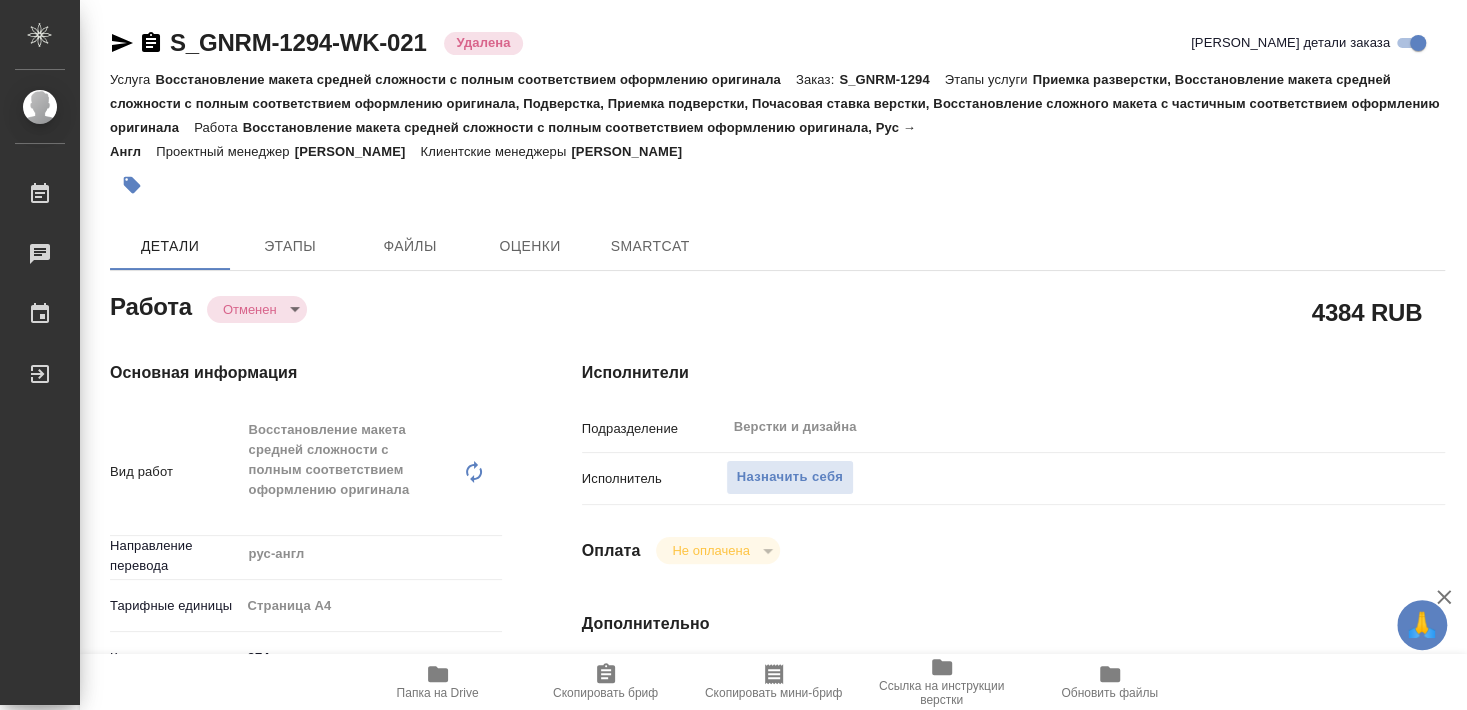 type on "x" 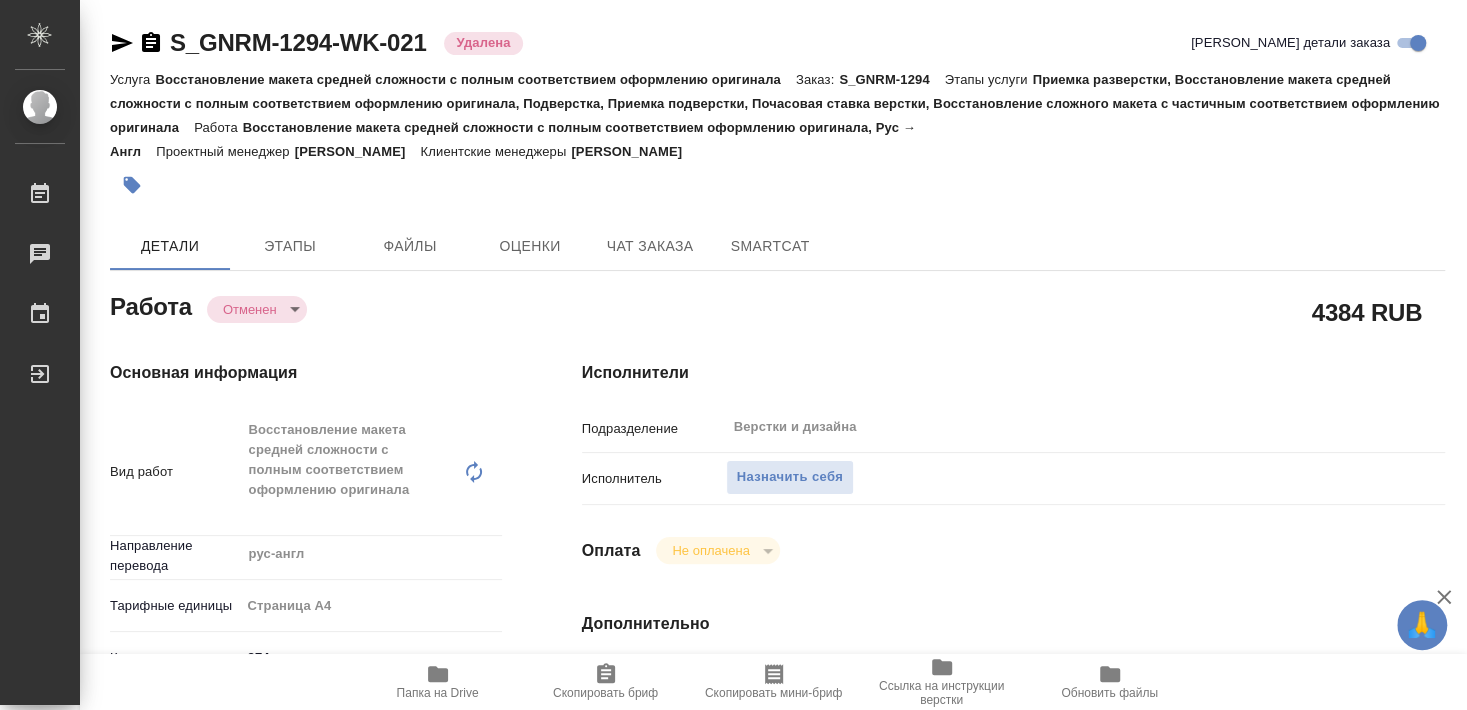 type on "x" 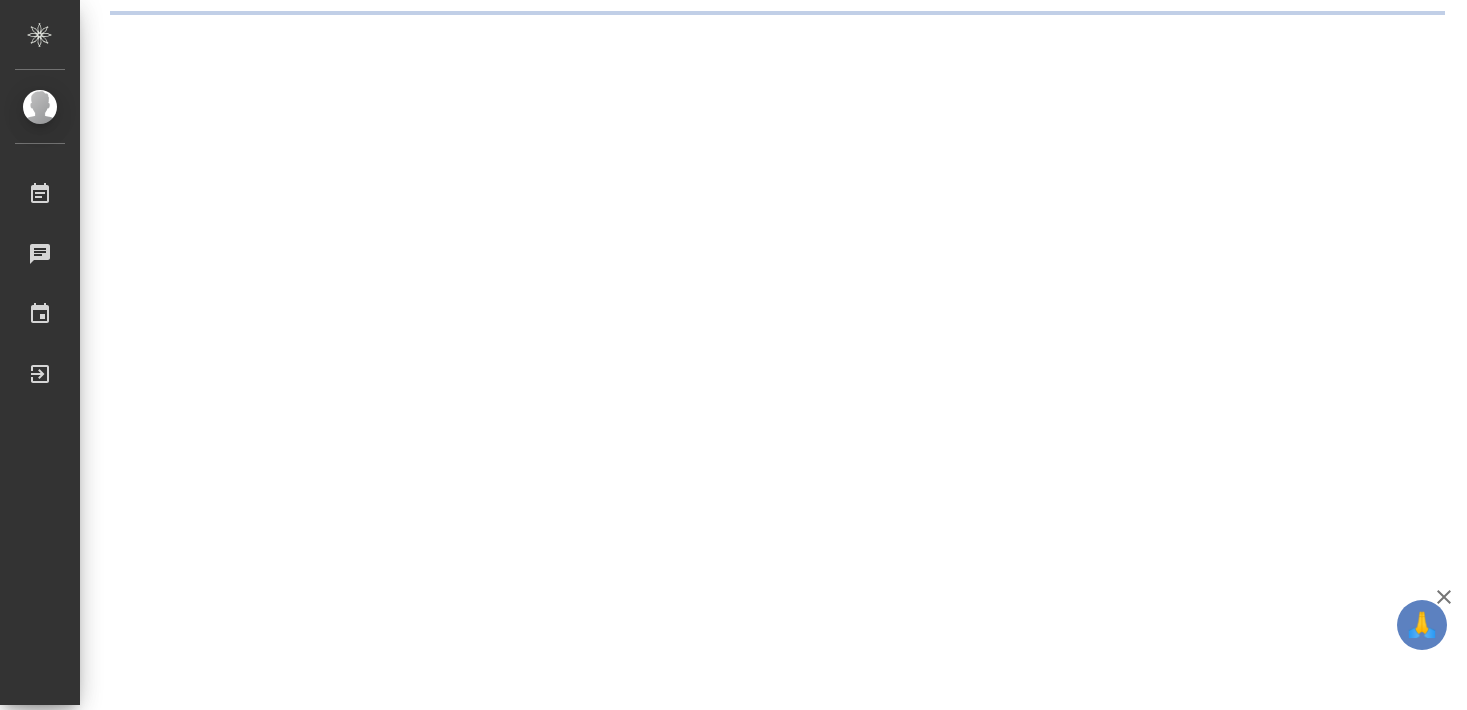 scroll, scrollTop: 0, scrollLeft: 0, axis: both 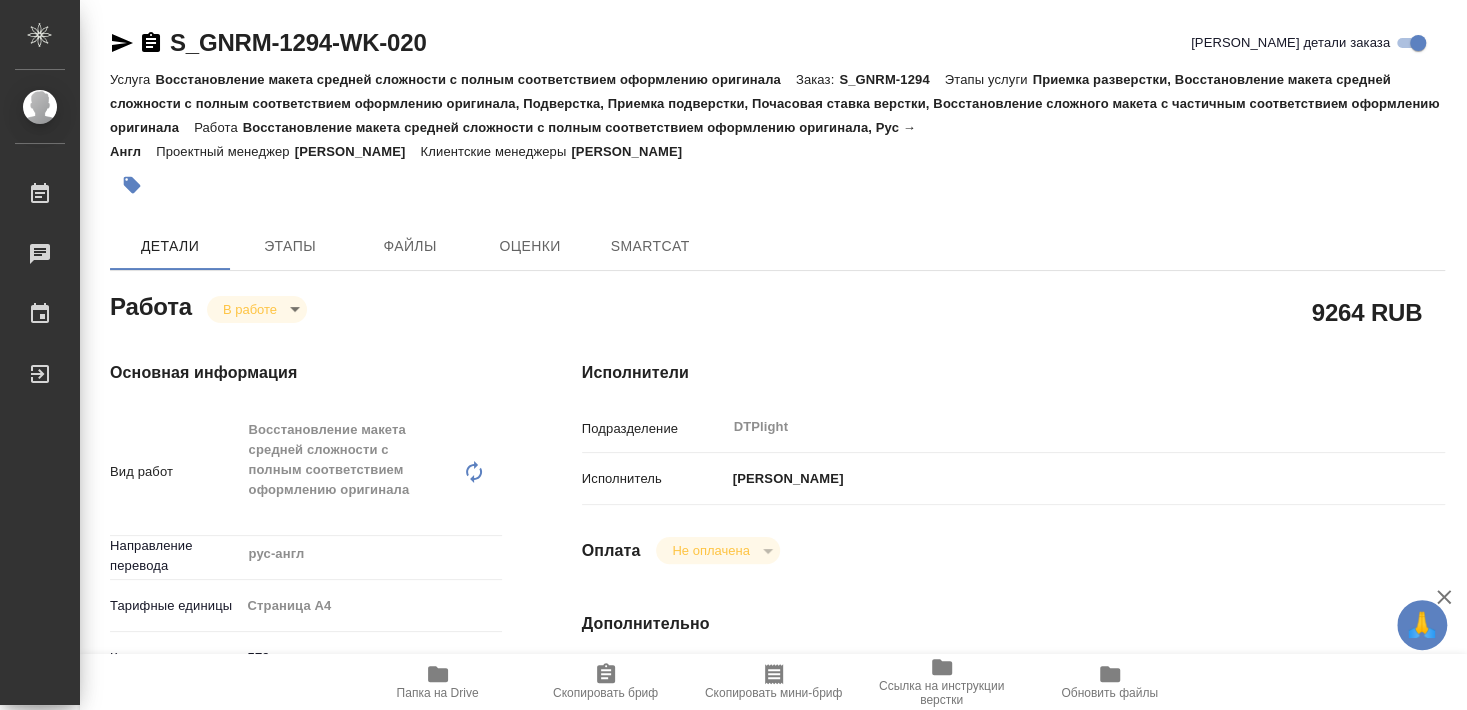 type on "x" 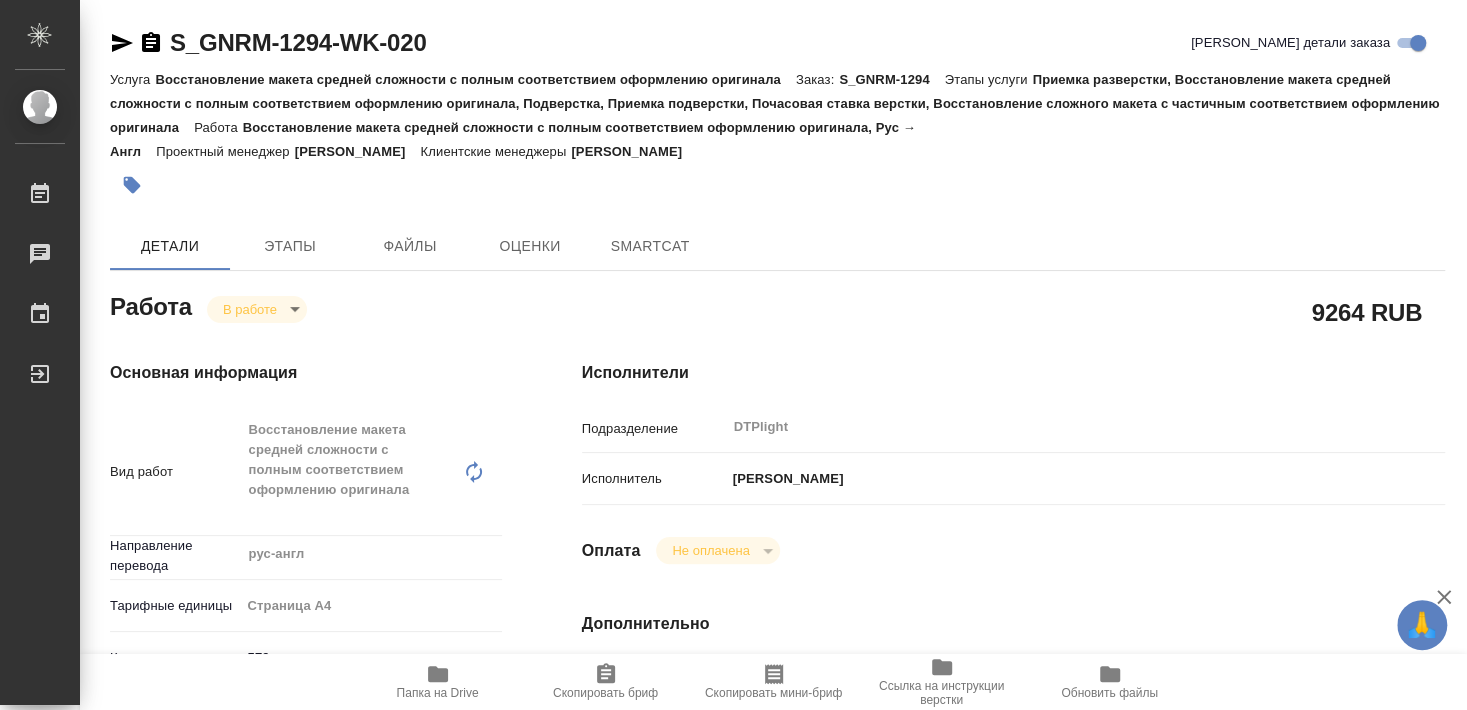 type on "x" 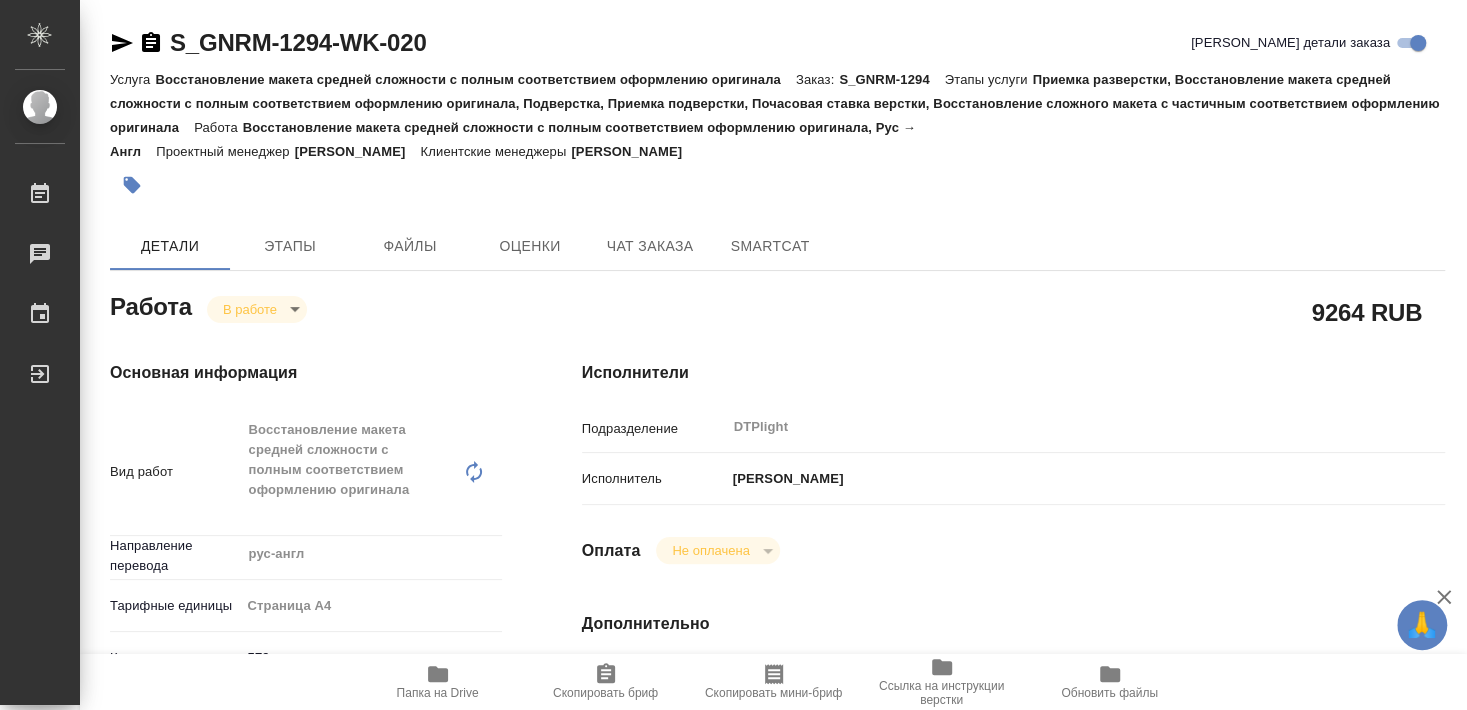 type on "x" 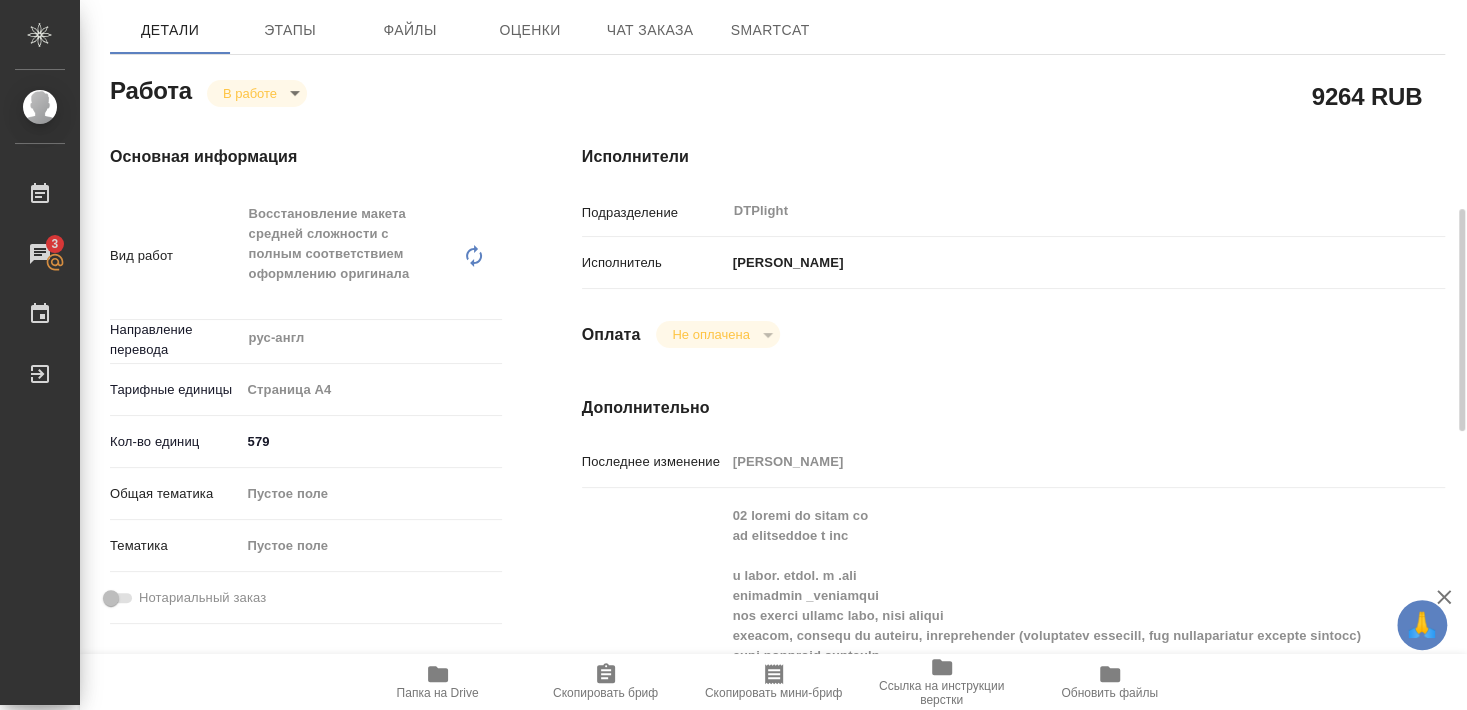scroll, scrollTop: 324, scrollLeft: 0, axis: vertical 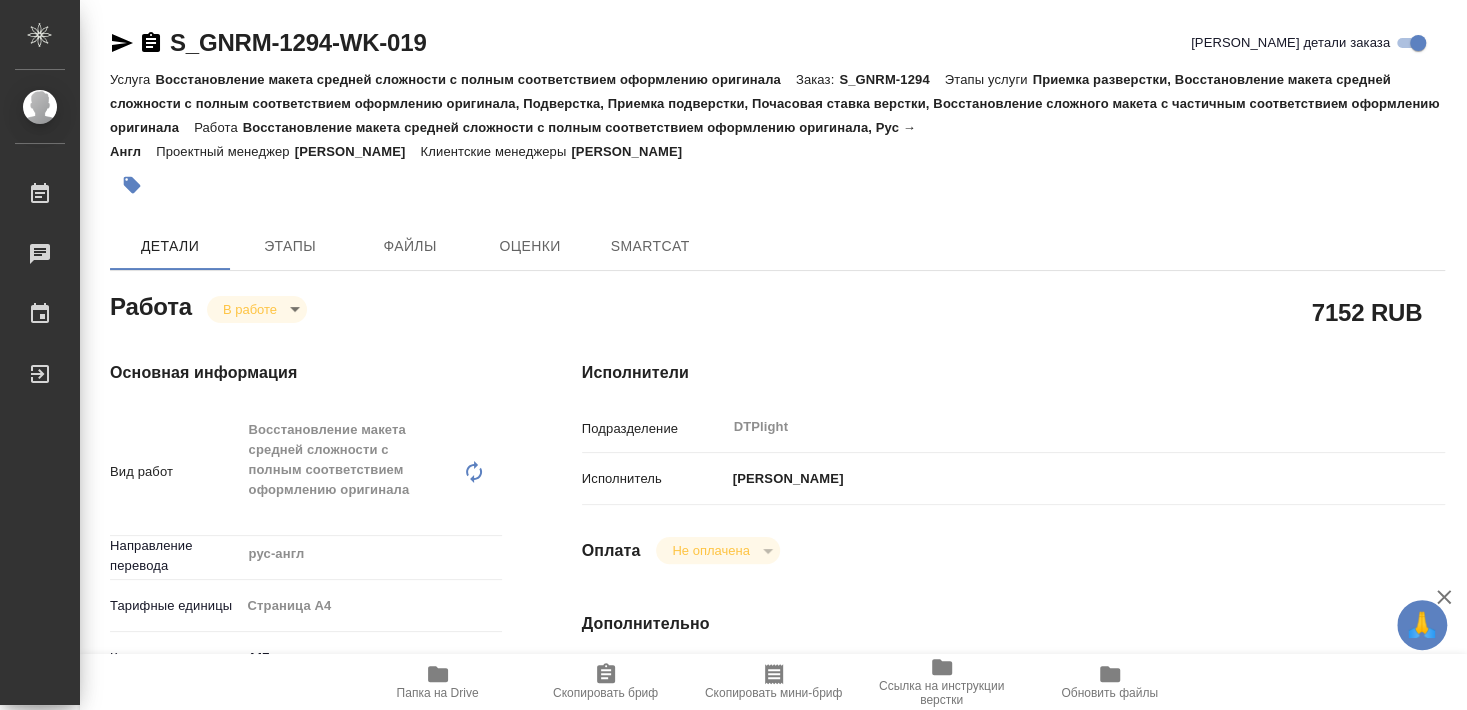 type on "x" 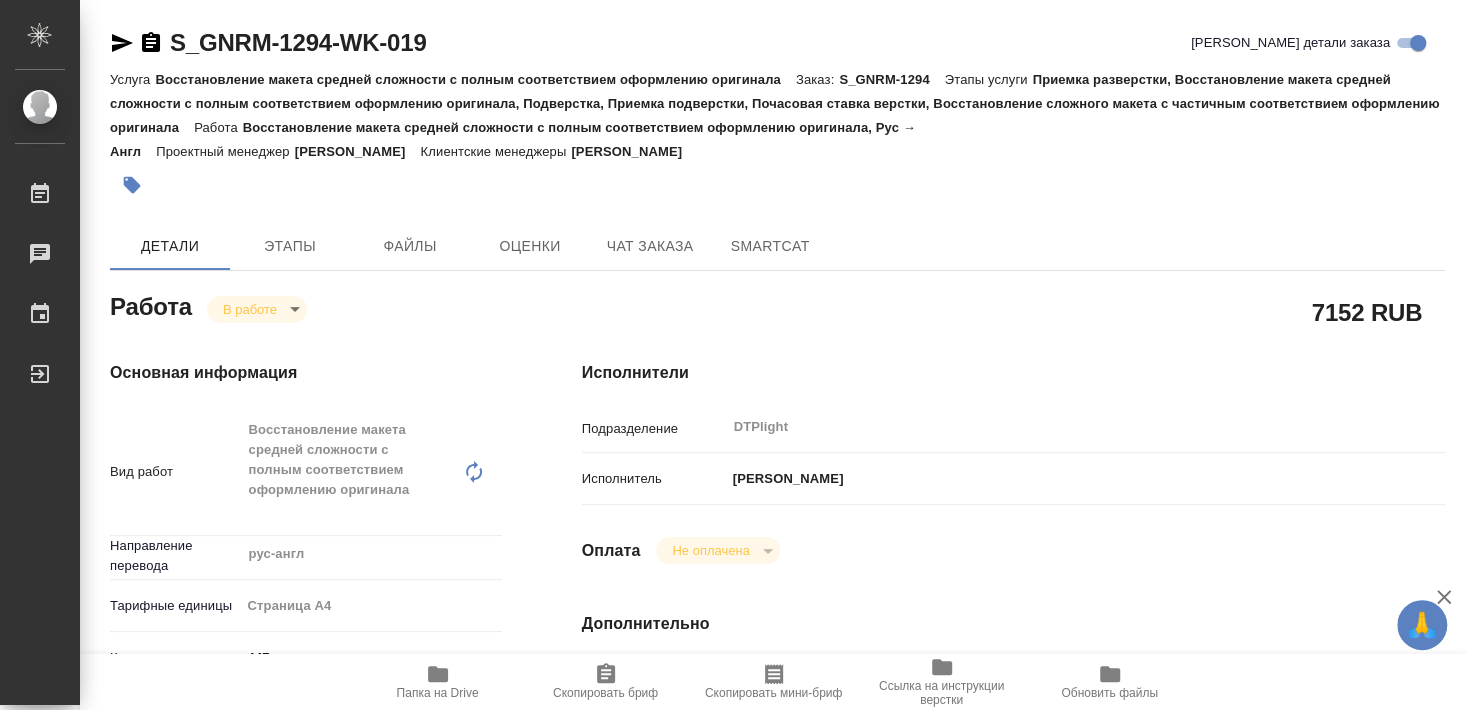 type on "x" 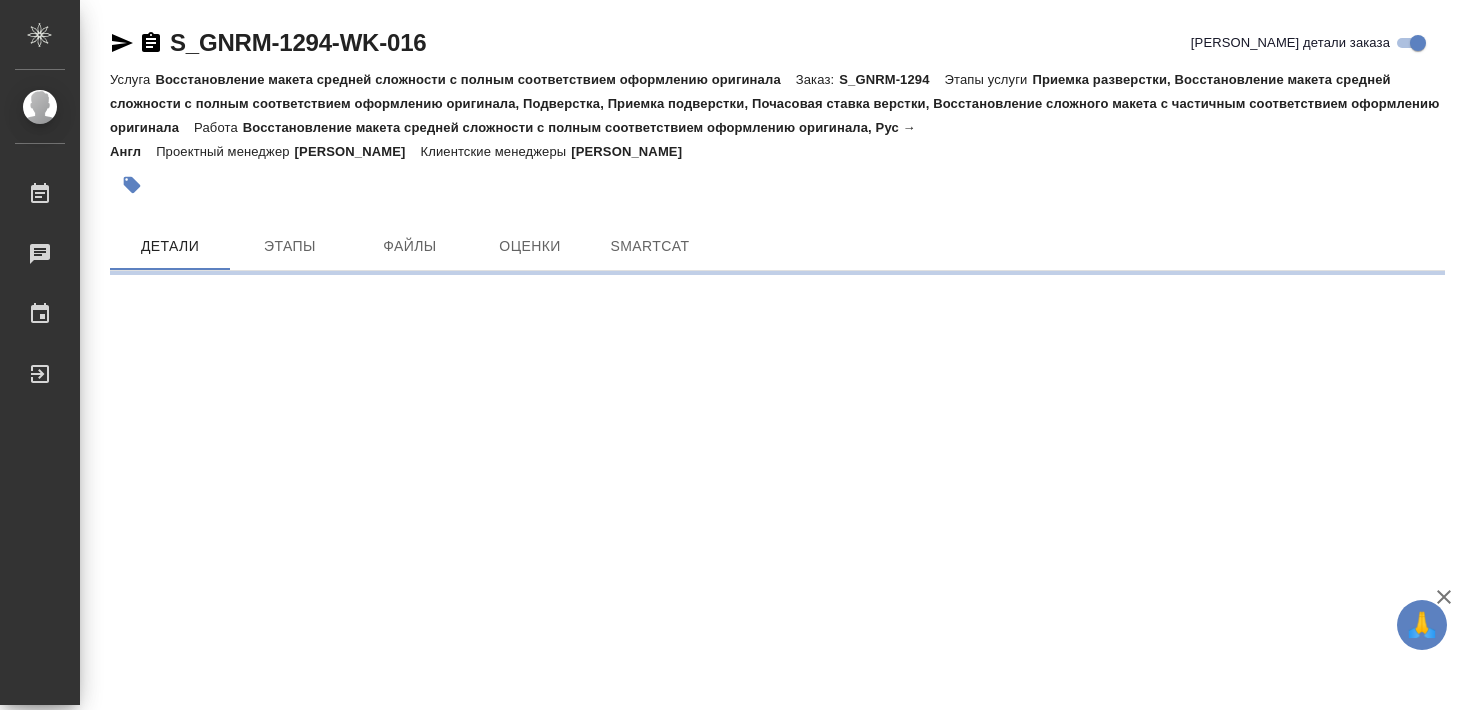 scroll, scrollTop: 0, scrollLeft: 0, axis: both 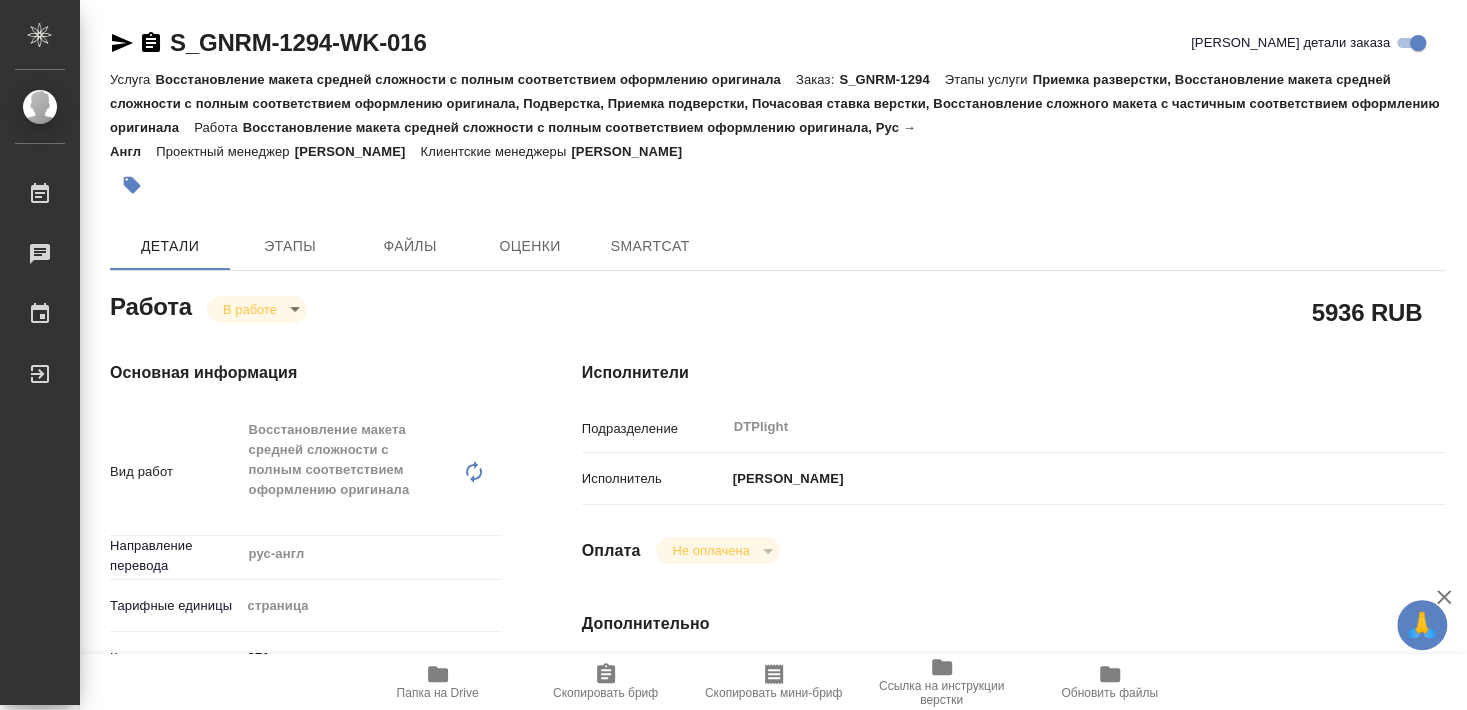 type on "x" 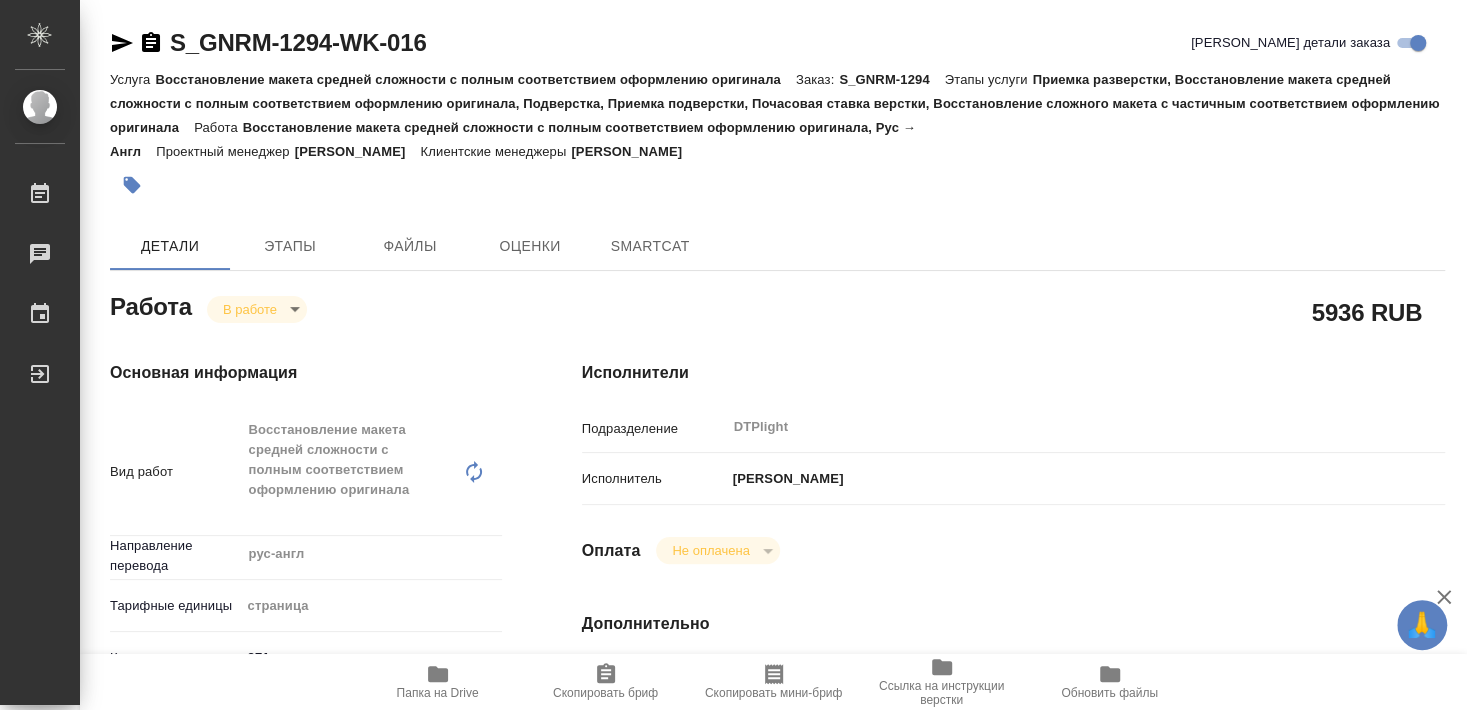 type on "x" 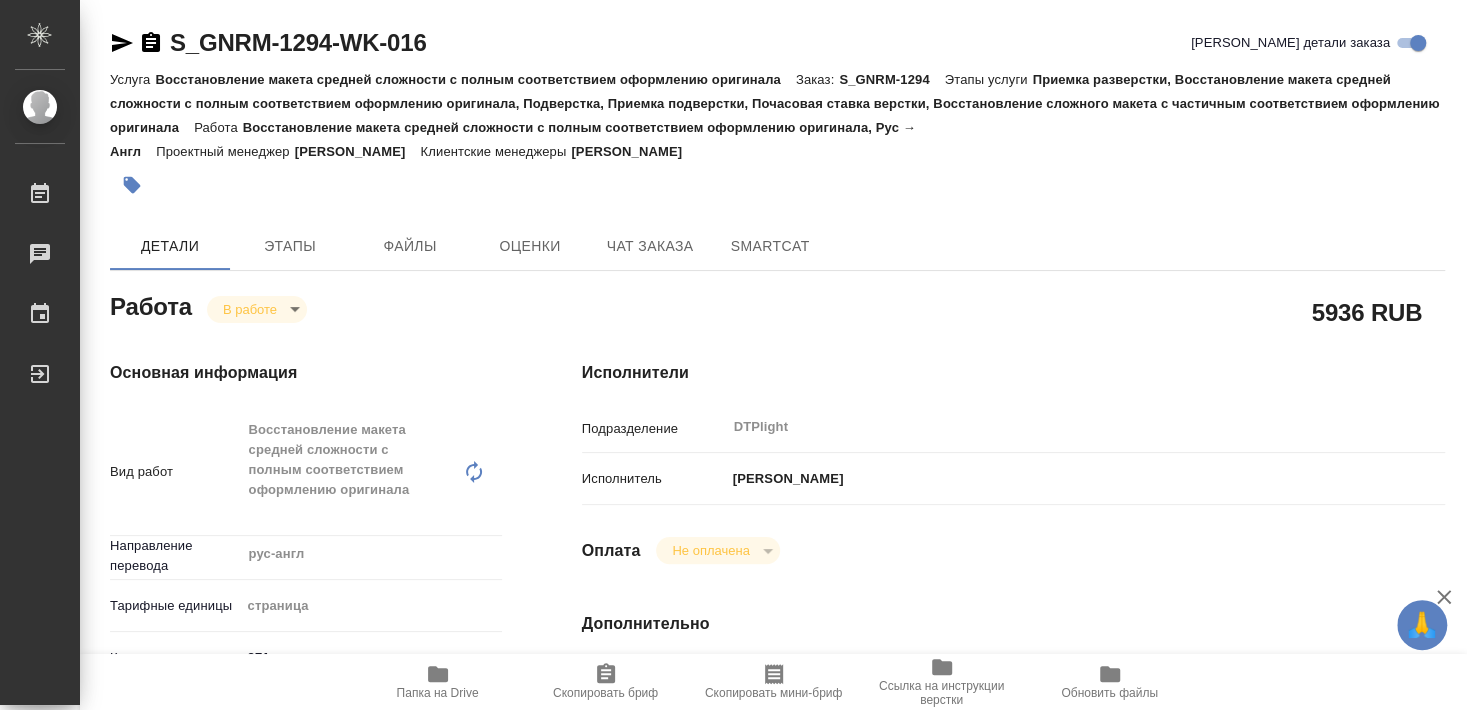 type on "x" 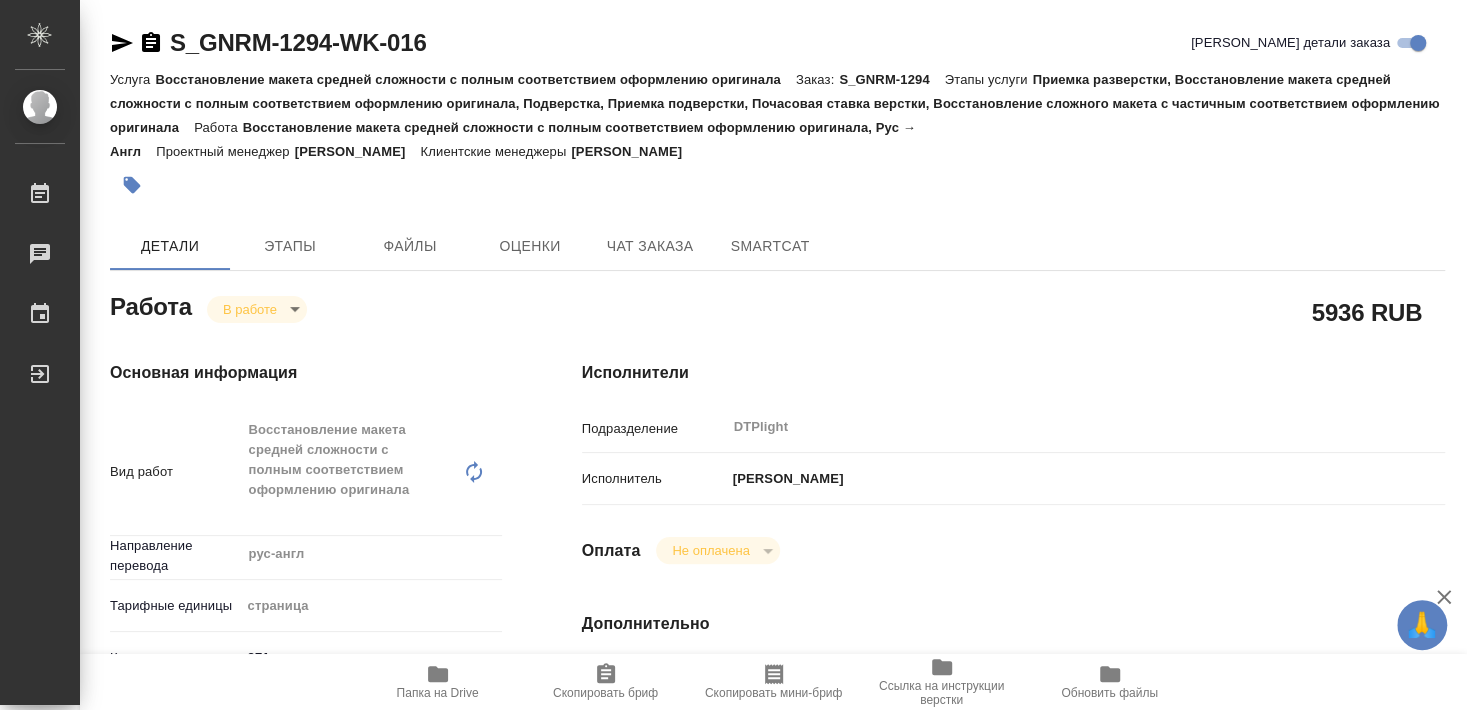 type on "x" 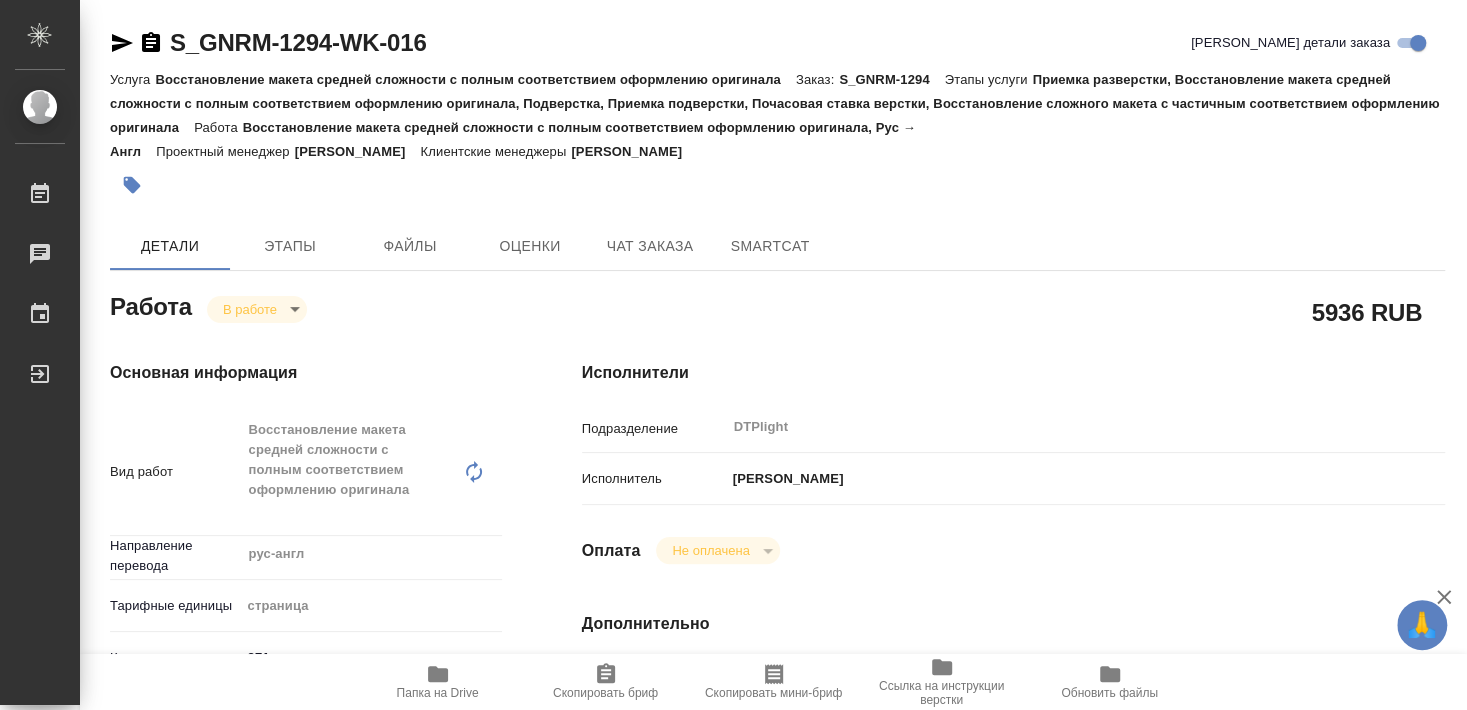 type on "x" 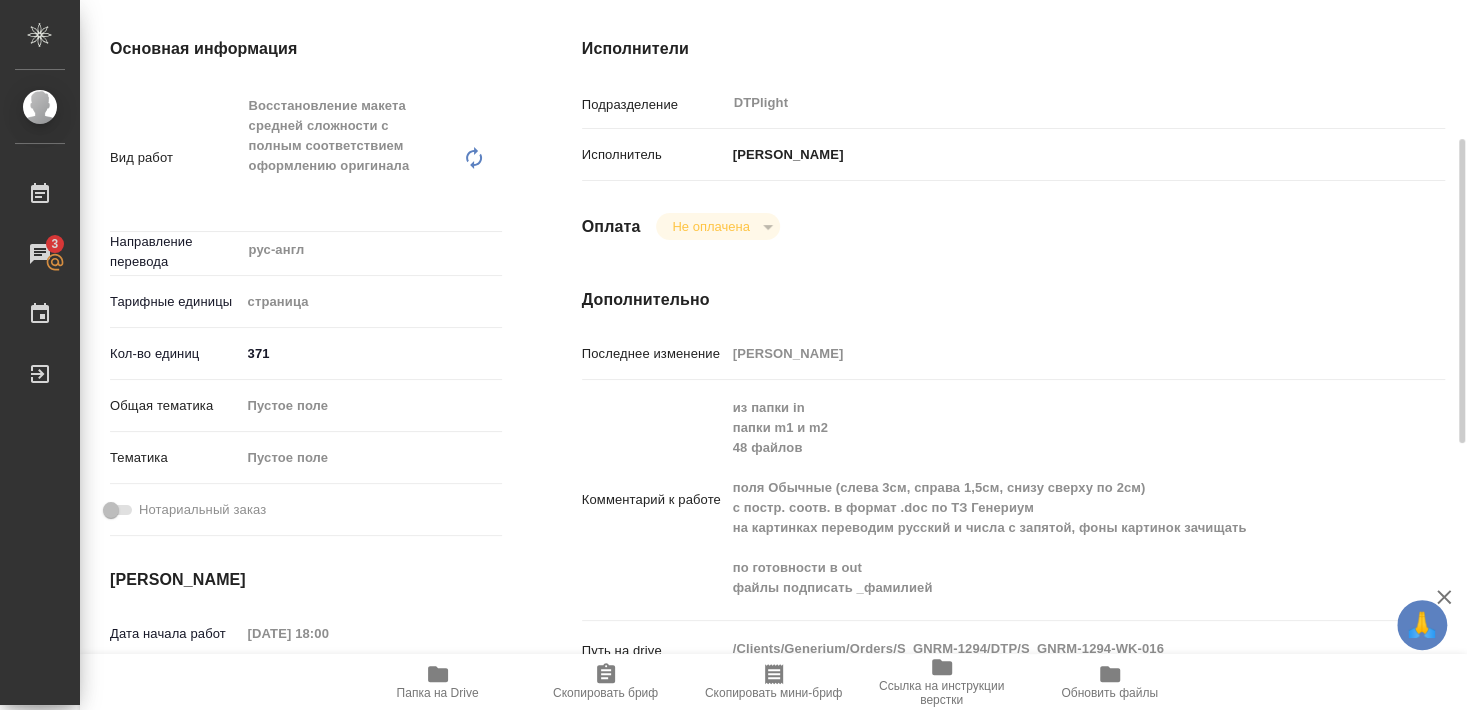 scroll, scrollTop: 432, scrollLeft: 0, axis: vertical 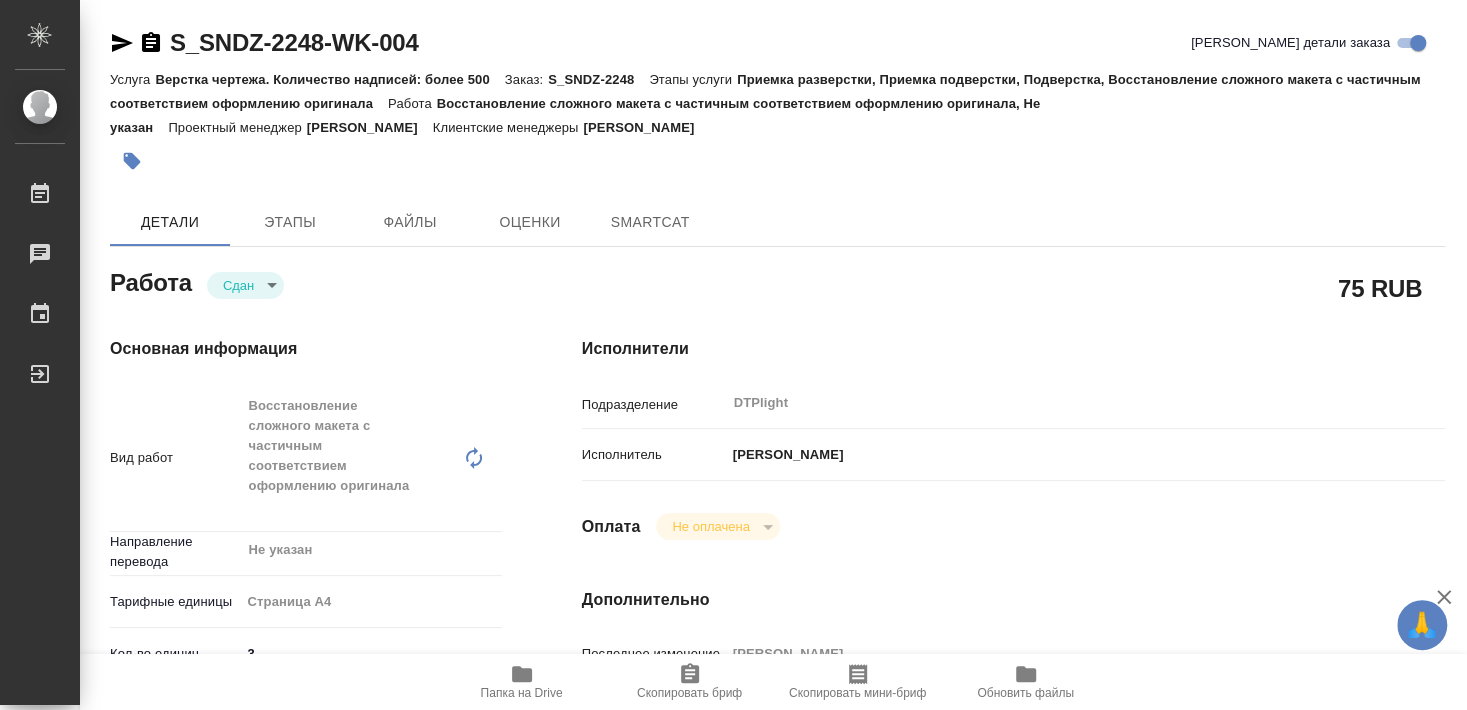 type on "x" 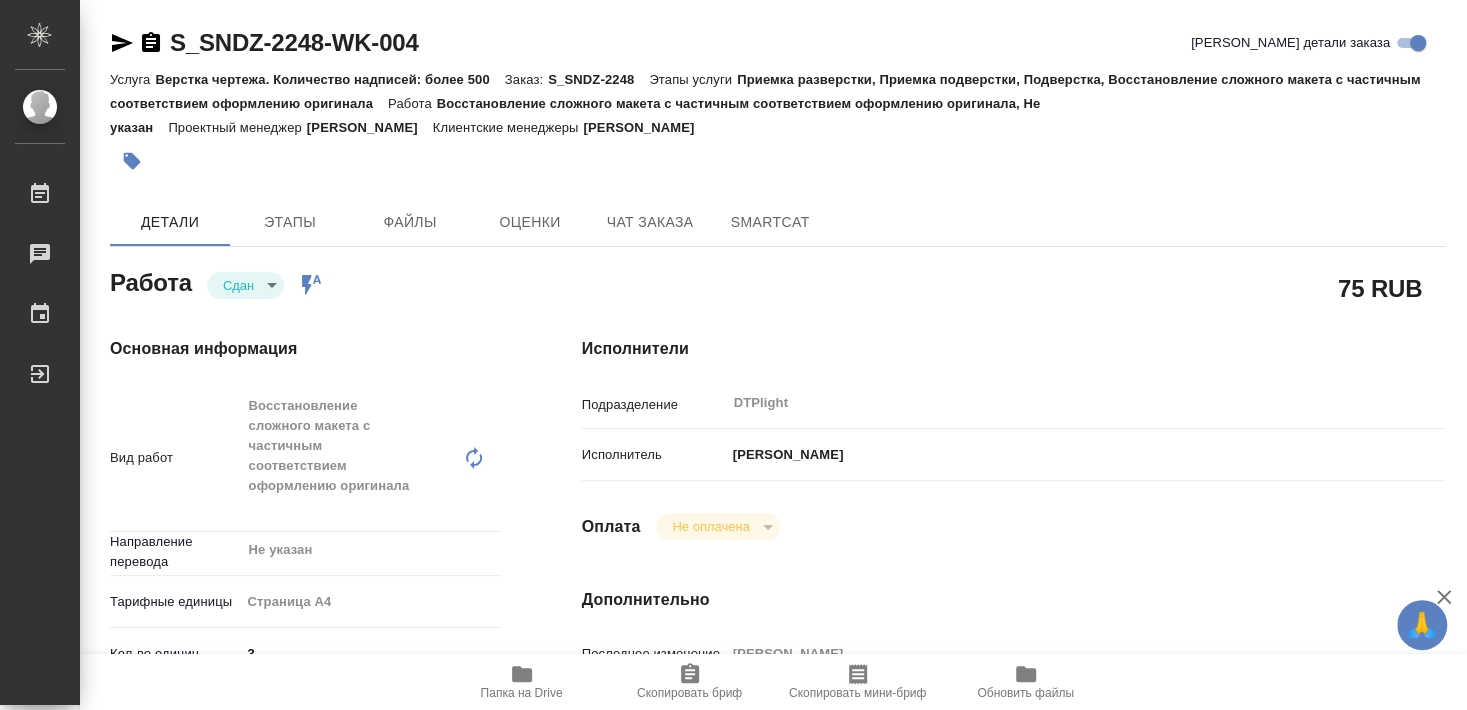 type on "x" 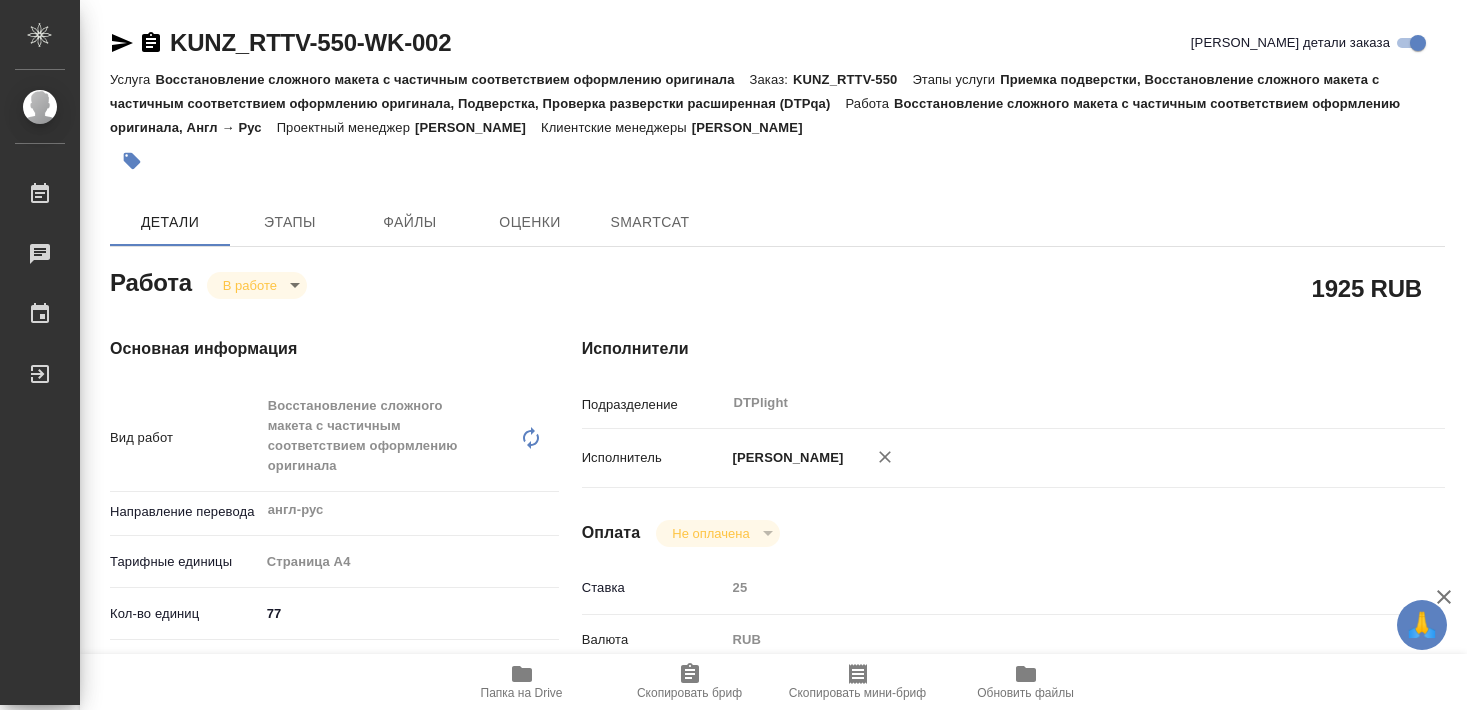 type on "x" 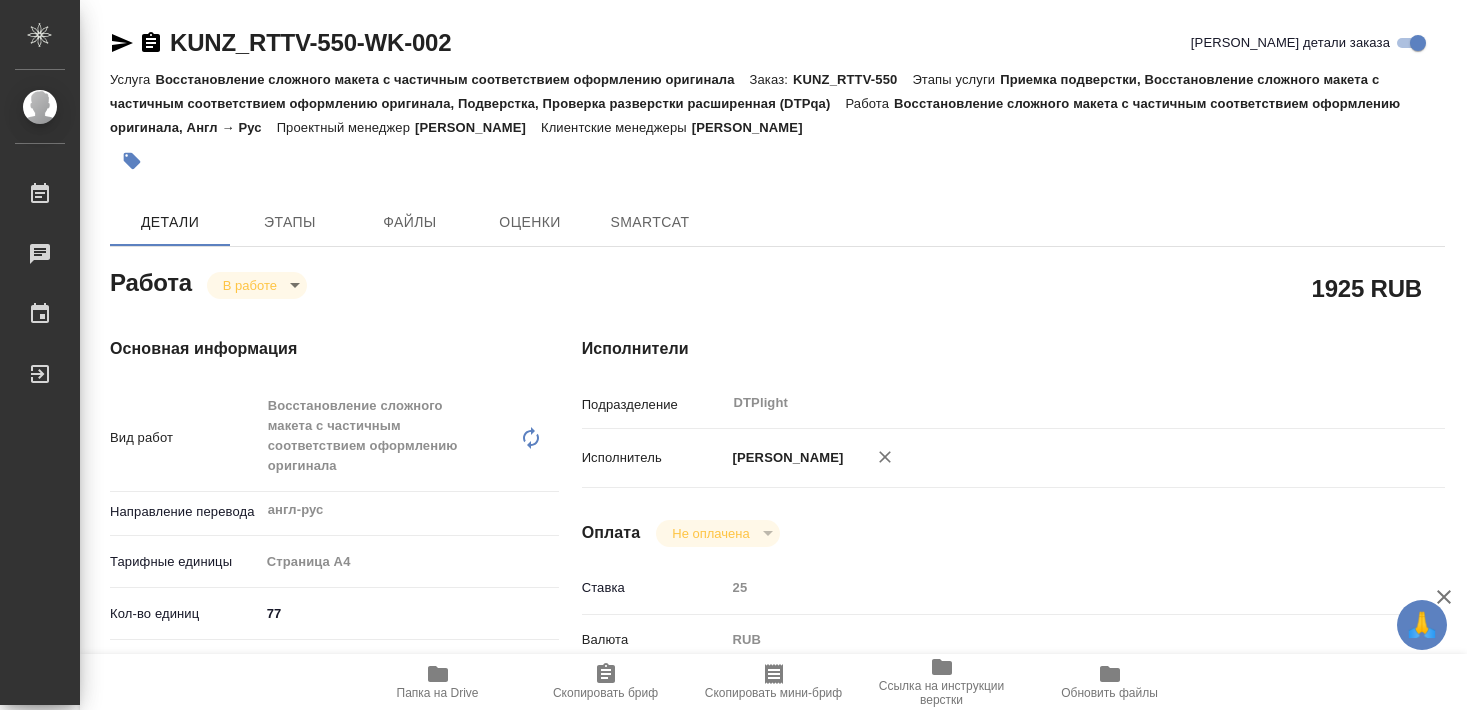 scroll, scrollTop: 0, scrollLeft: 0, axis: both 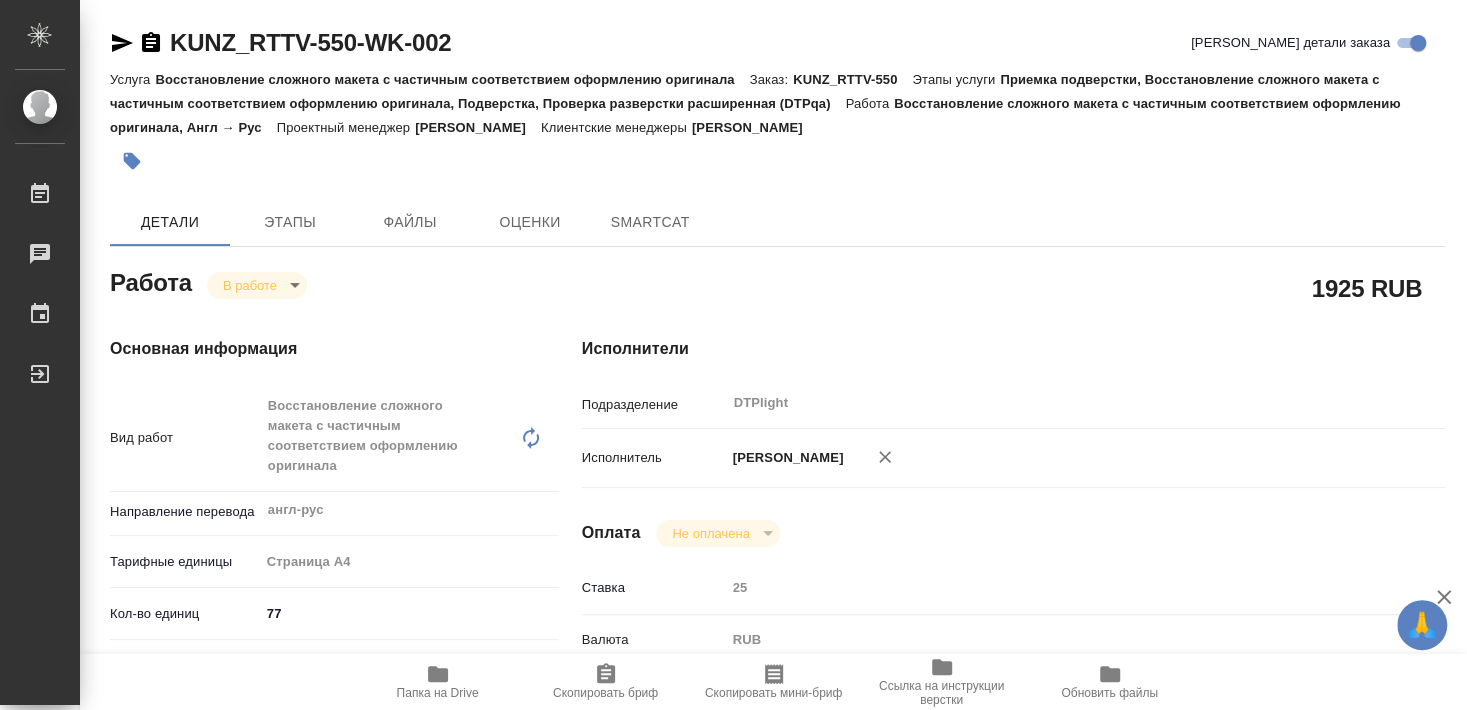 type on "x" 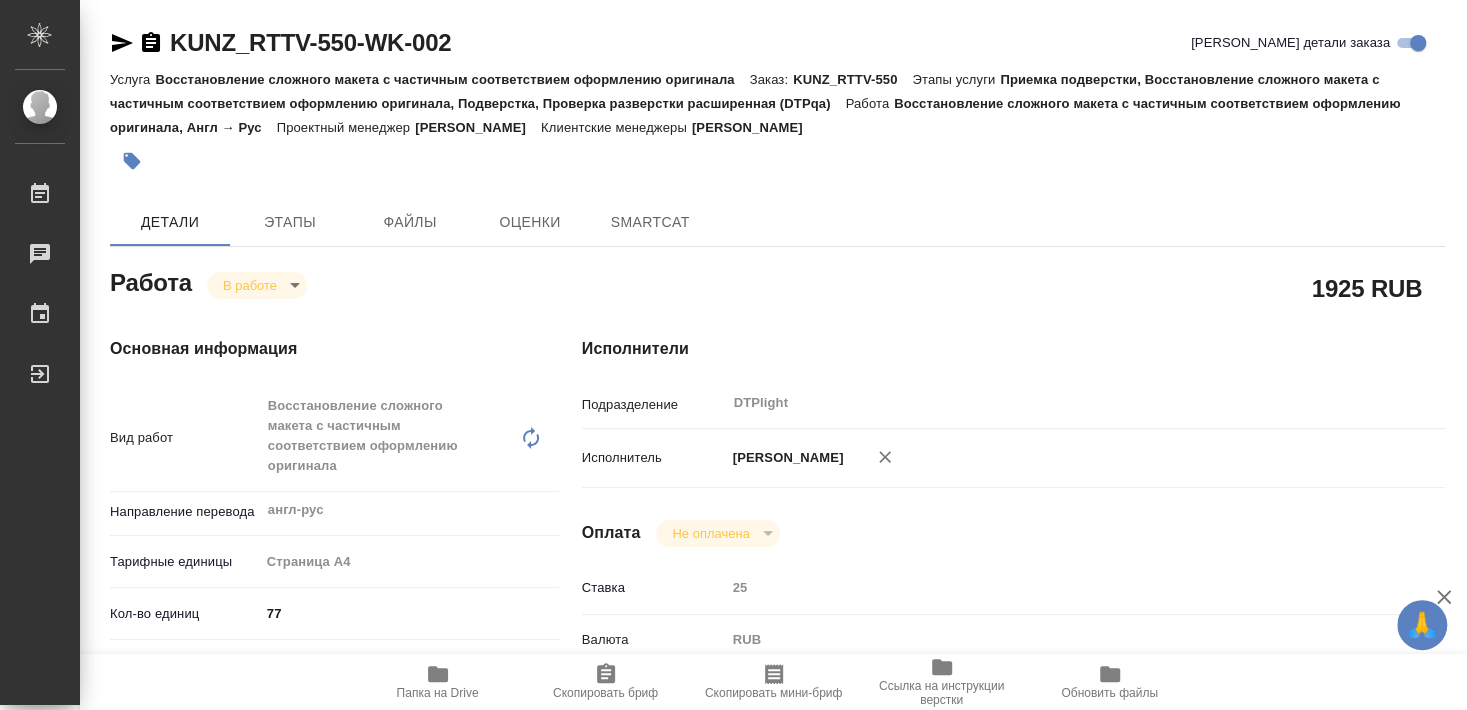 type on "x" 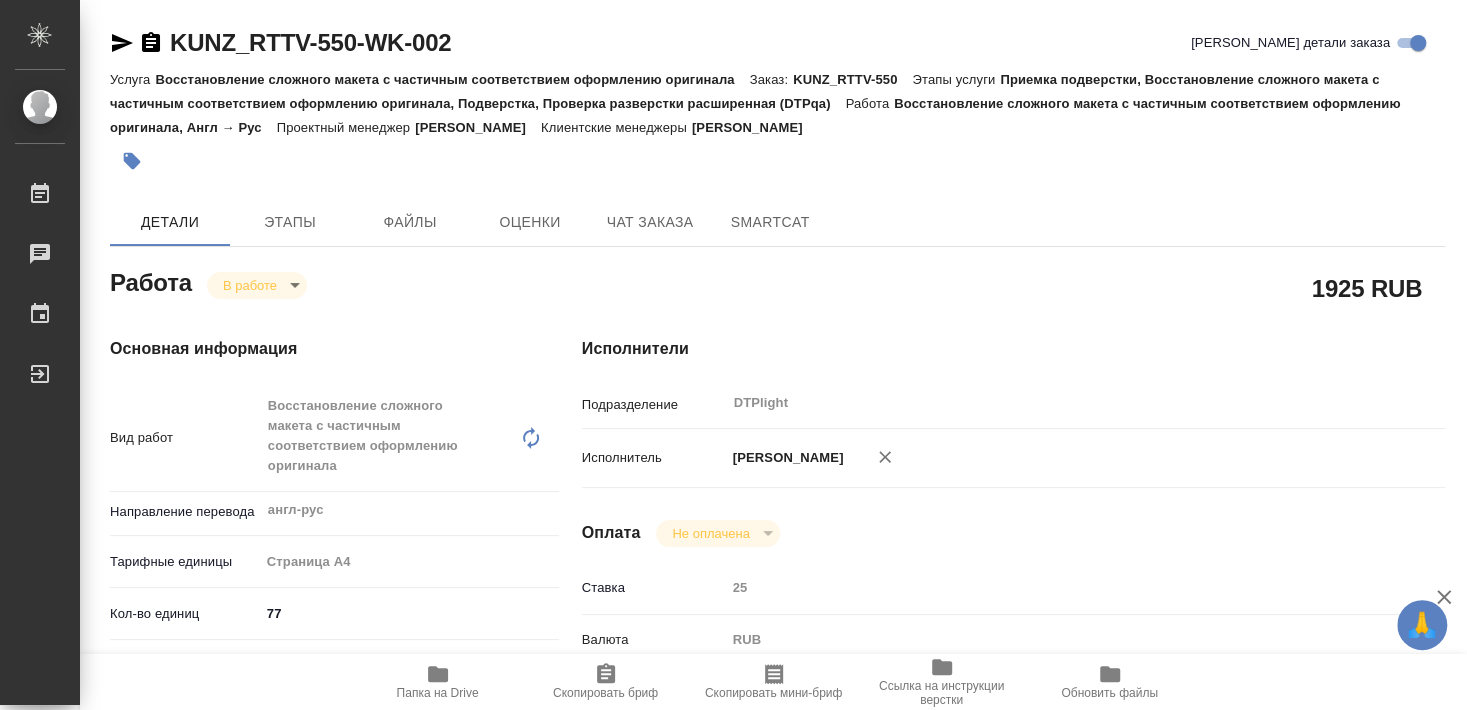 type on "x" 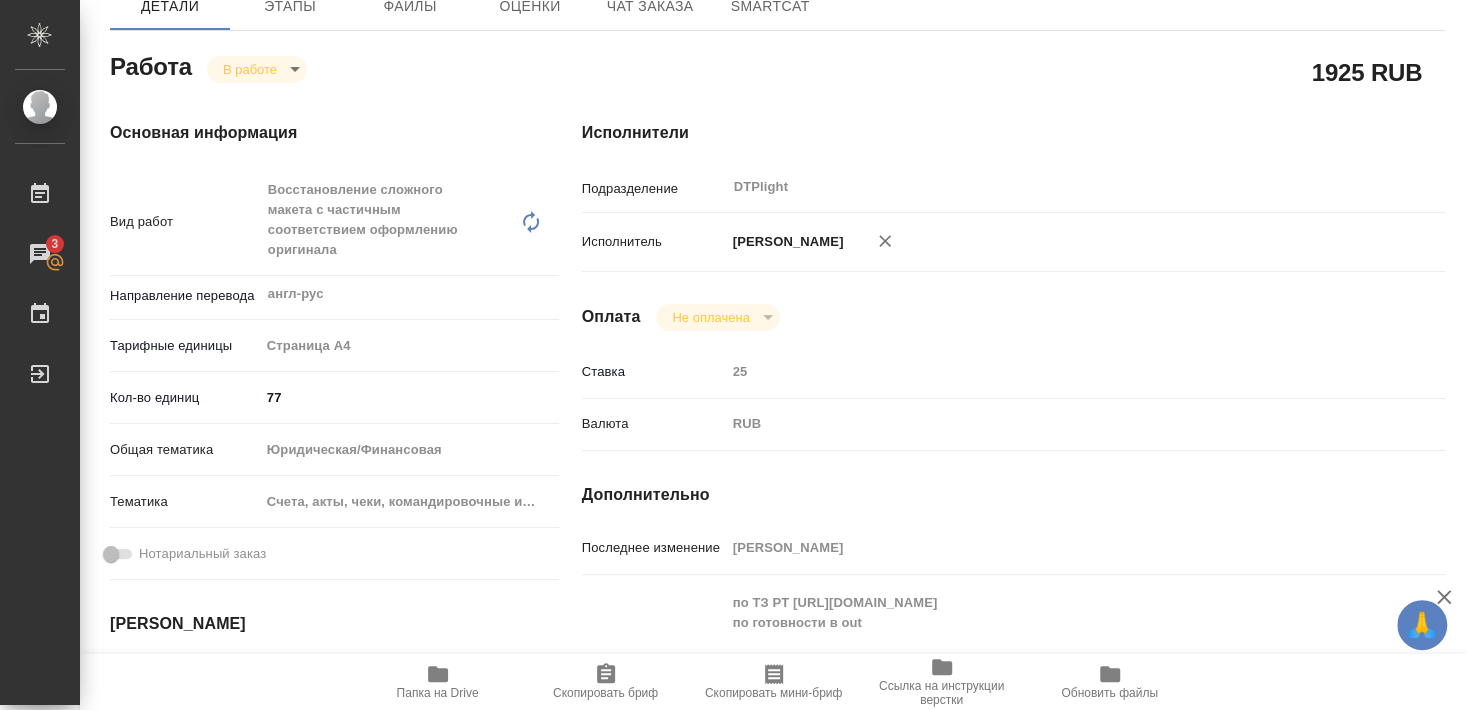 scroll, scrollTop: 324, scrollLeft: 0, axis: vertical 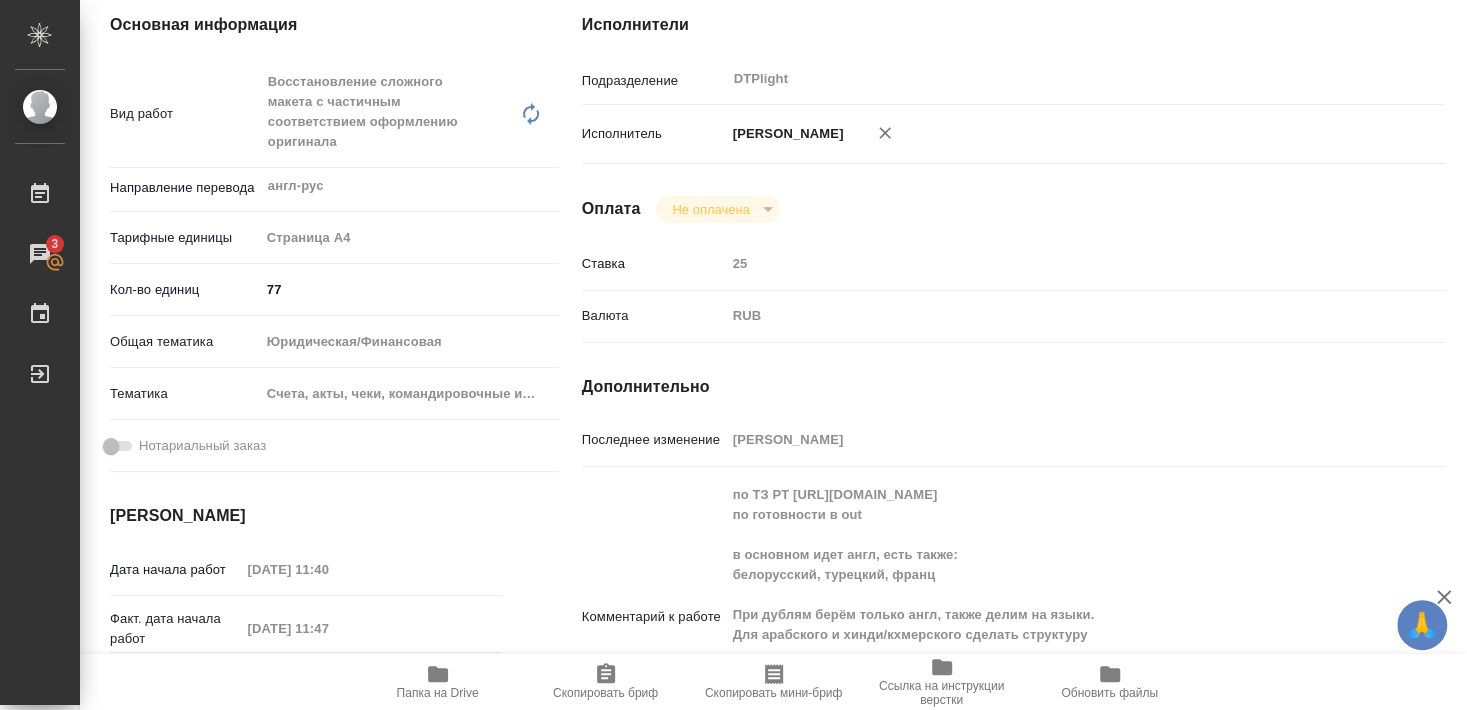 type on "x" 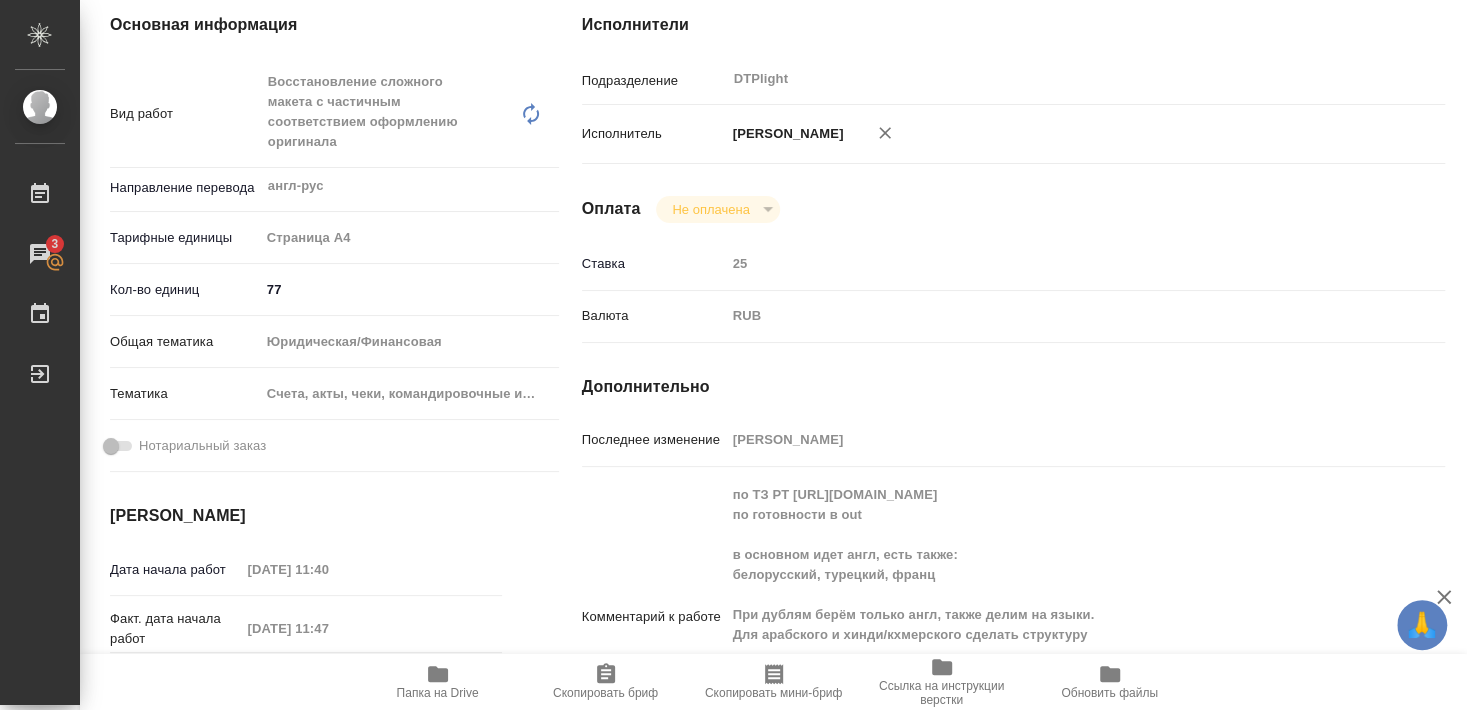 type on "x" 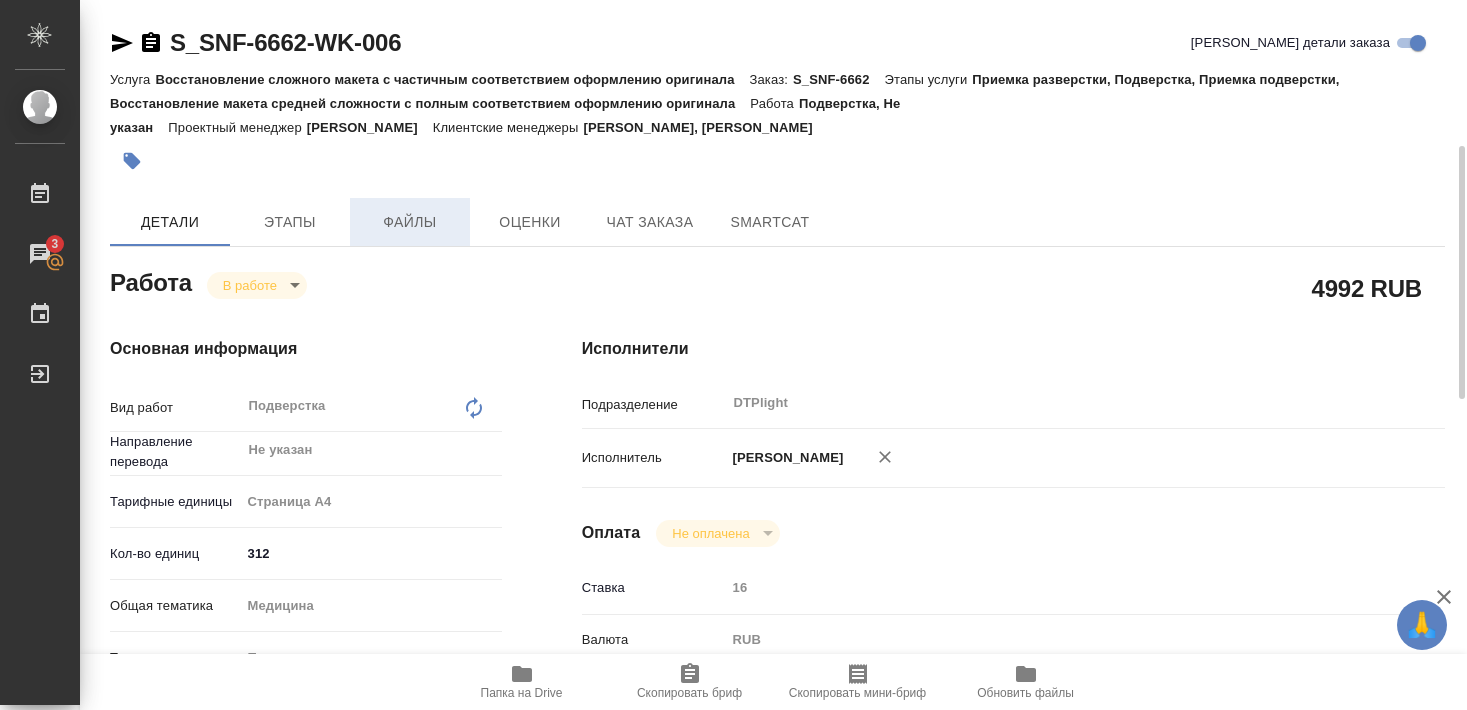 scroll, scrollTop: 0, scrollLeft: 0, axis: both 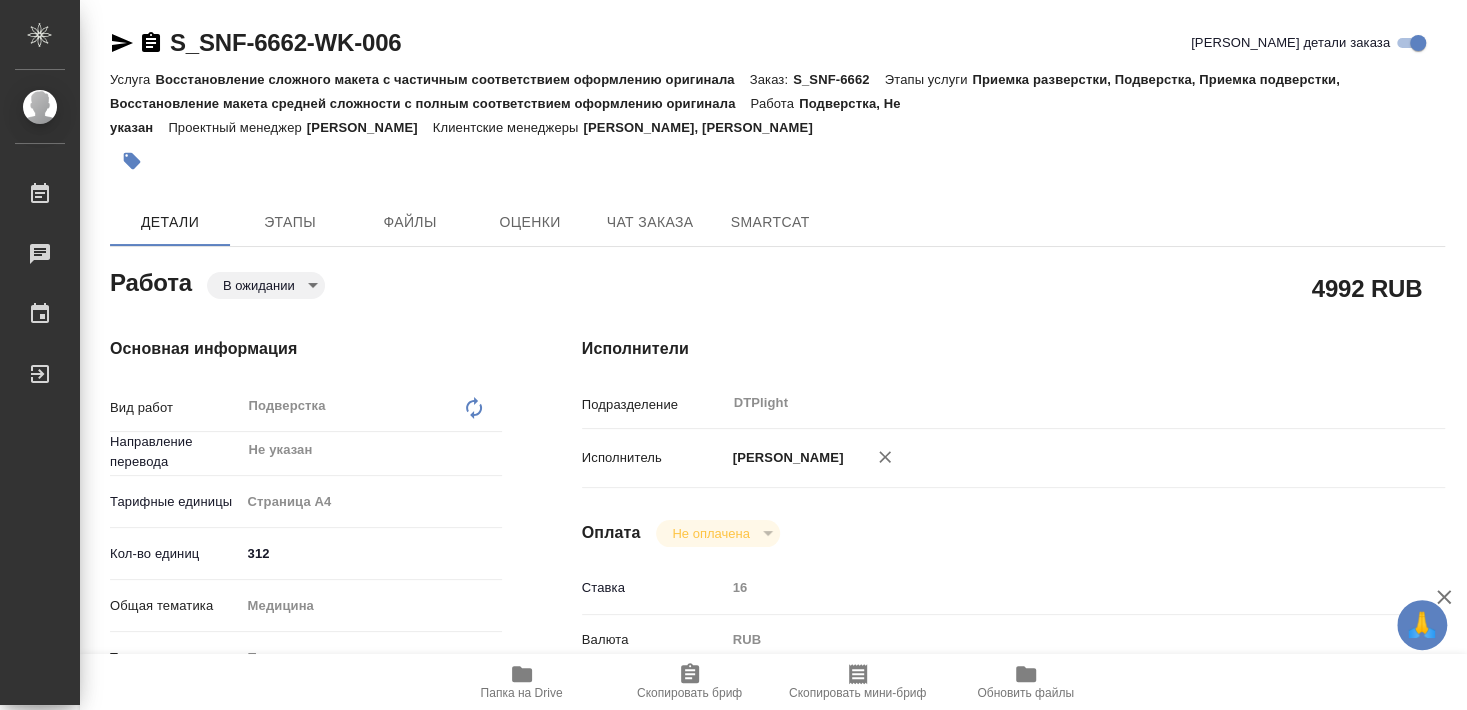 type on "x" 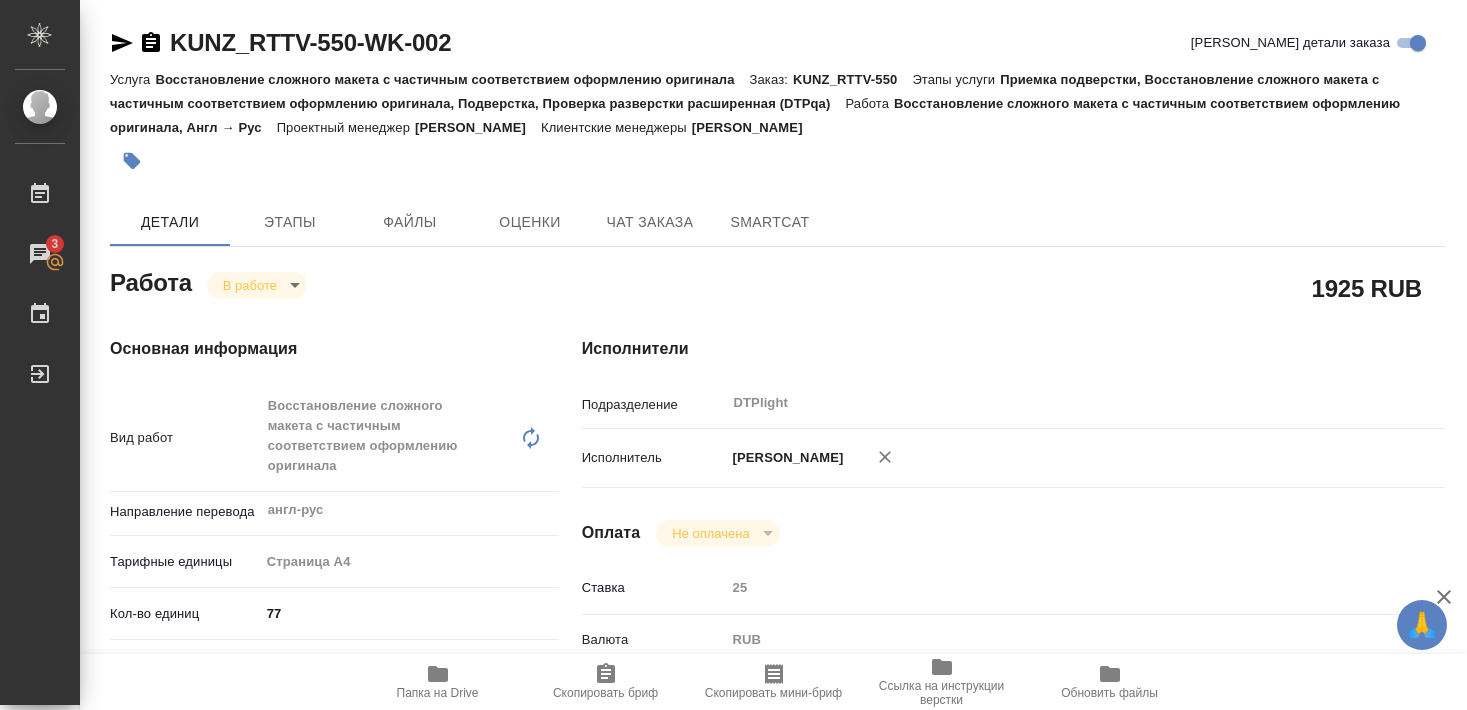 scroll, scrollTop: 0, scrollLeft: 0, axis: both 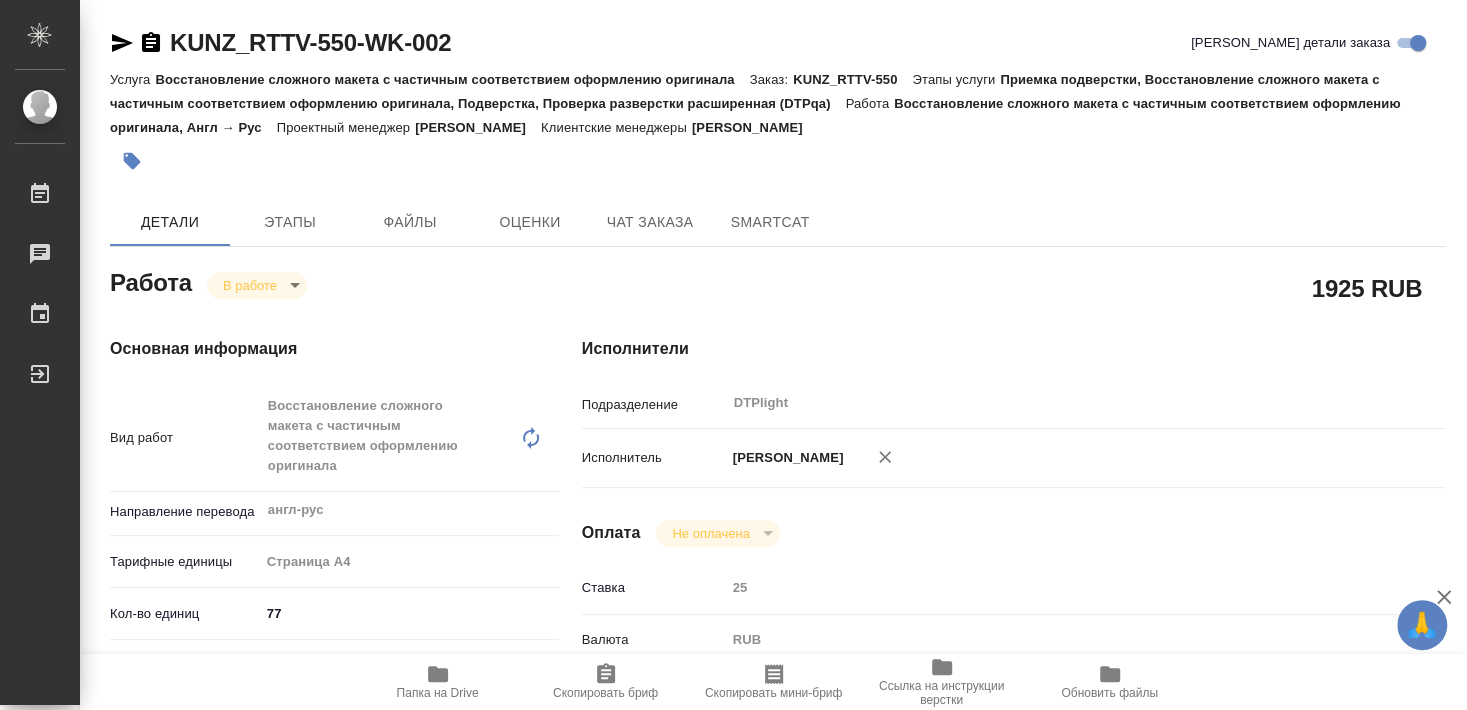 type on "x" 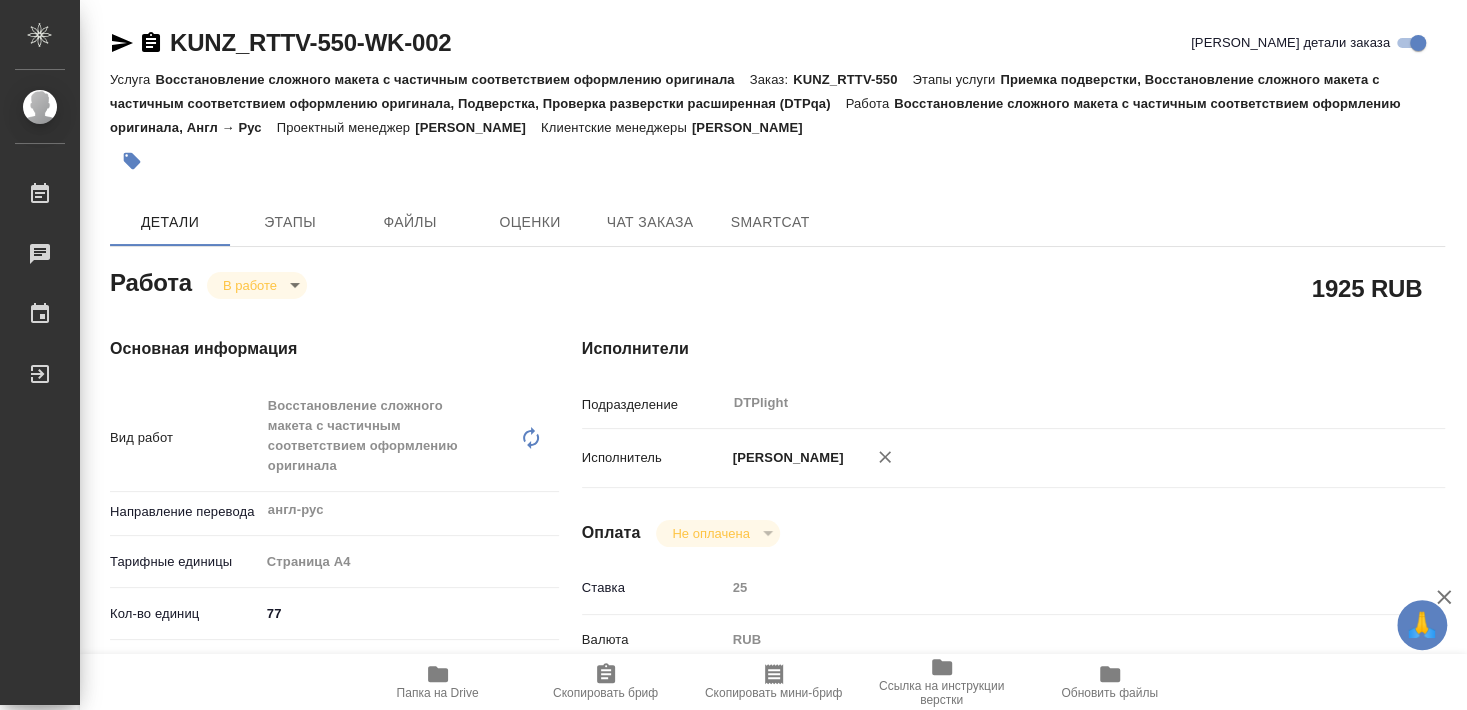 type on "x" 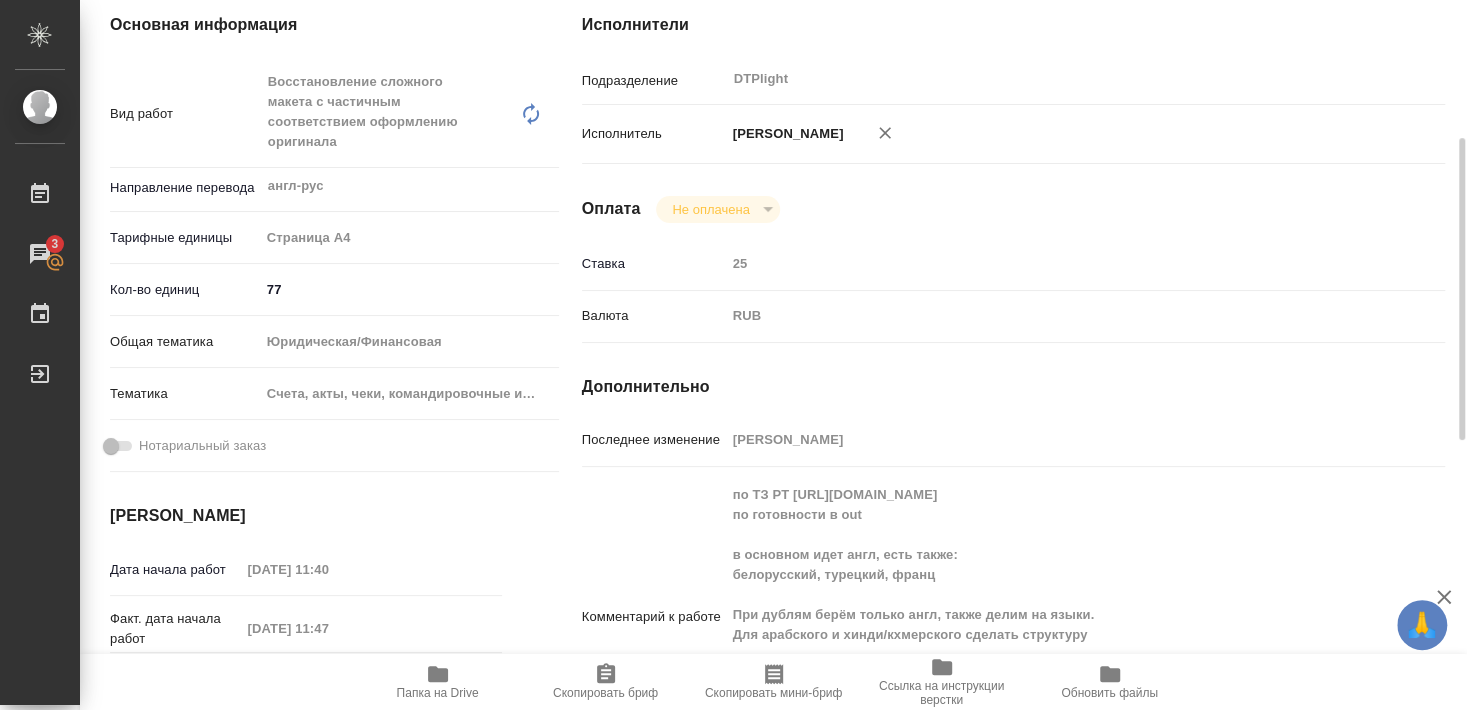 scroll, scrollTop: 432, scrollLeft: 0, axis: vertical 